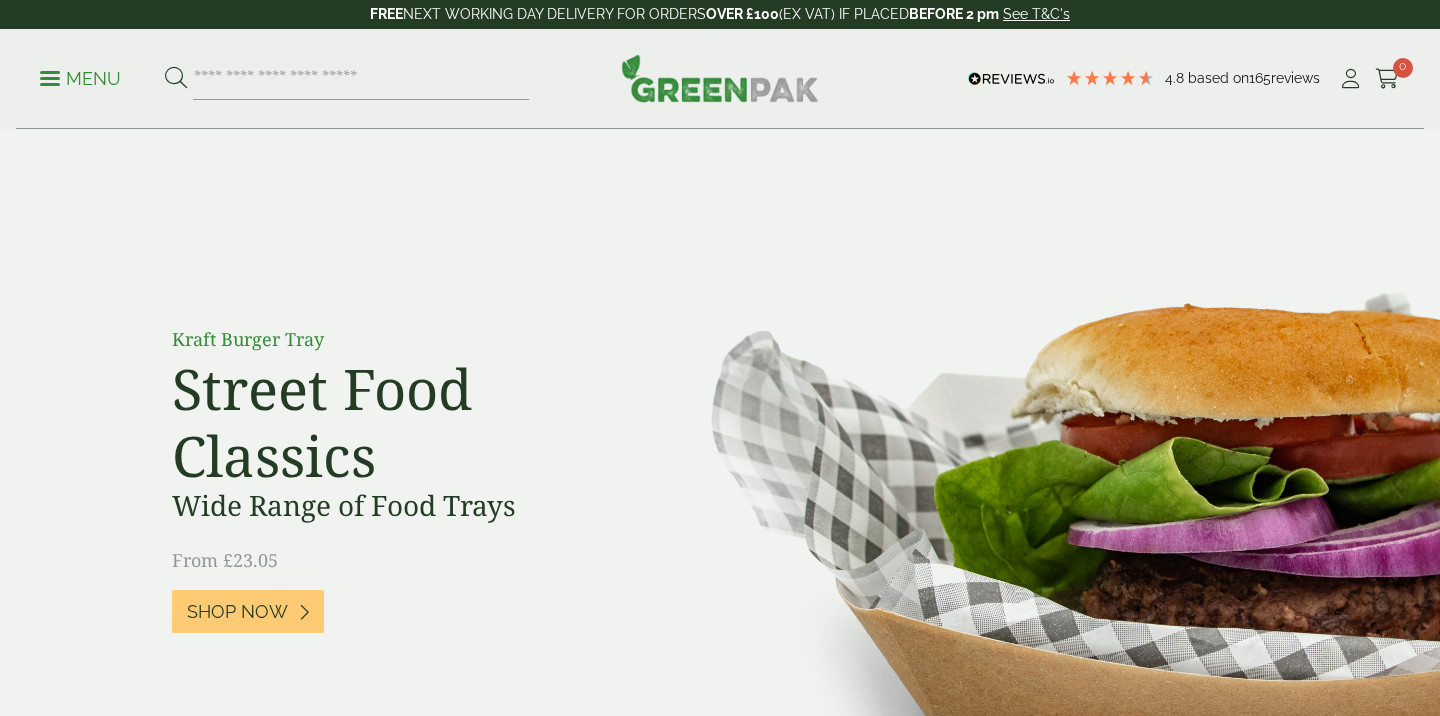 scroll, scrollTop: 0, scrollLeft: 0, axis: both 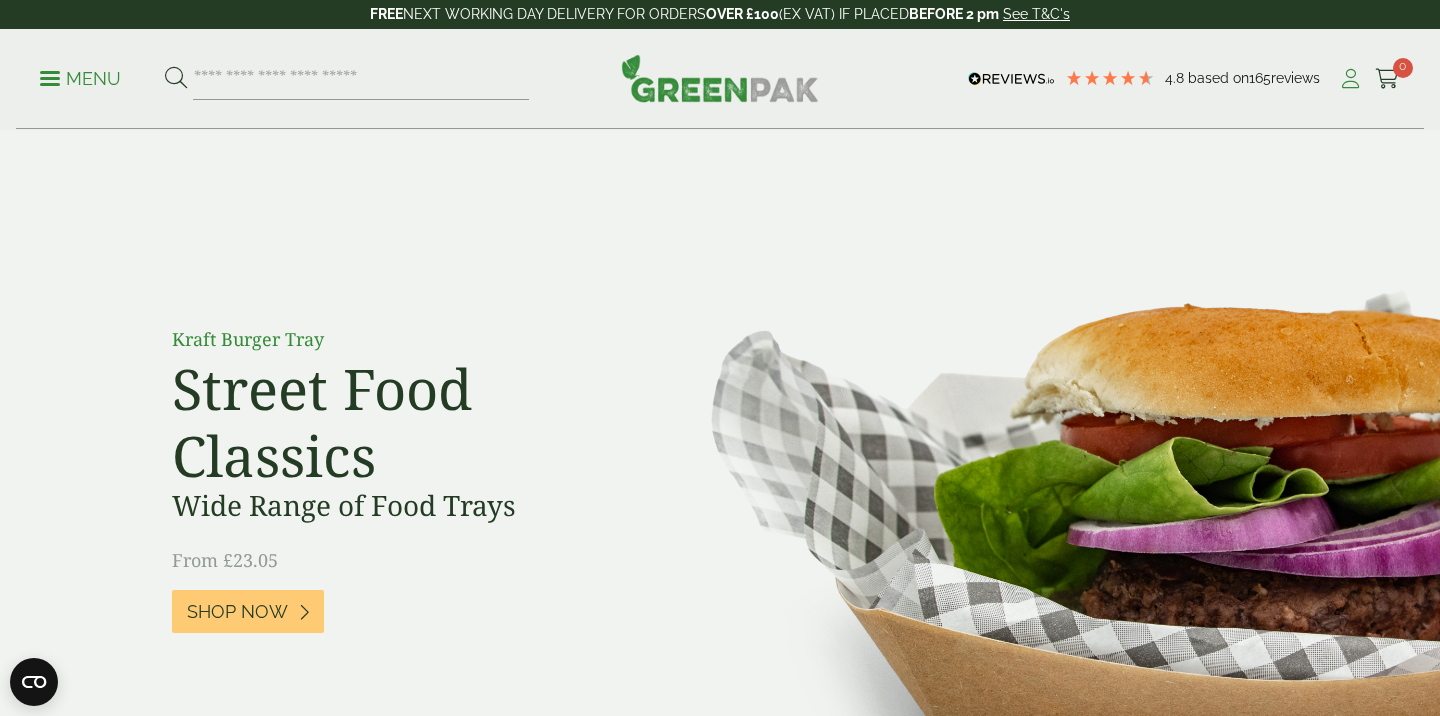 click at bounding box center (1350, 79) 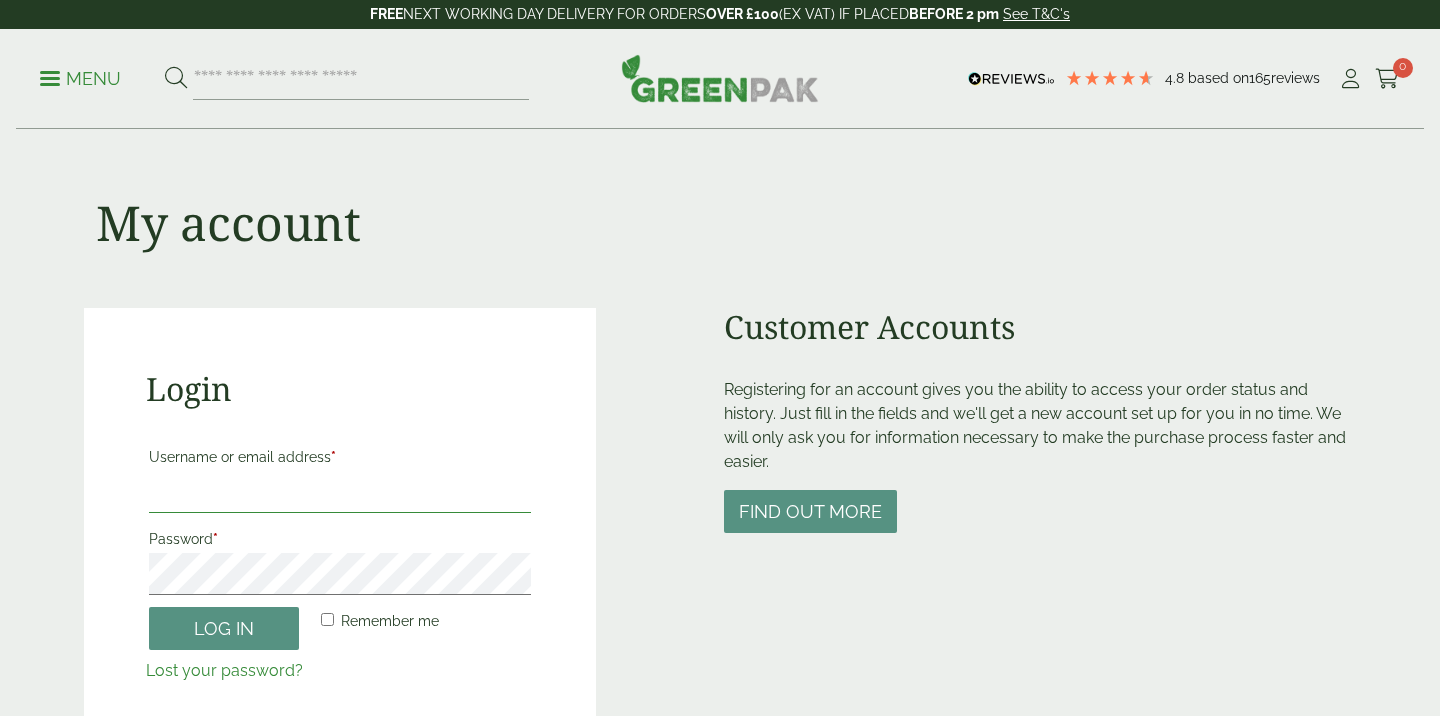 click on "Username or email address  *" at bounding box center (340, 492) 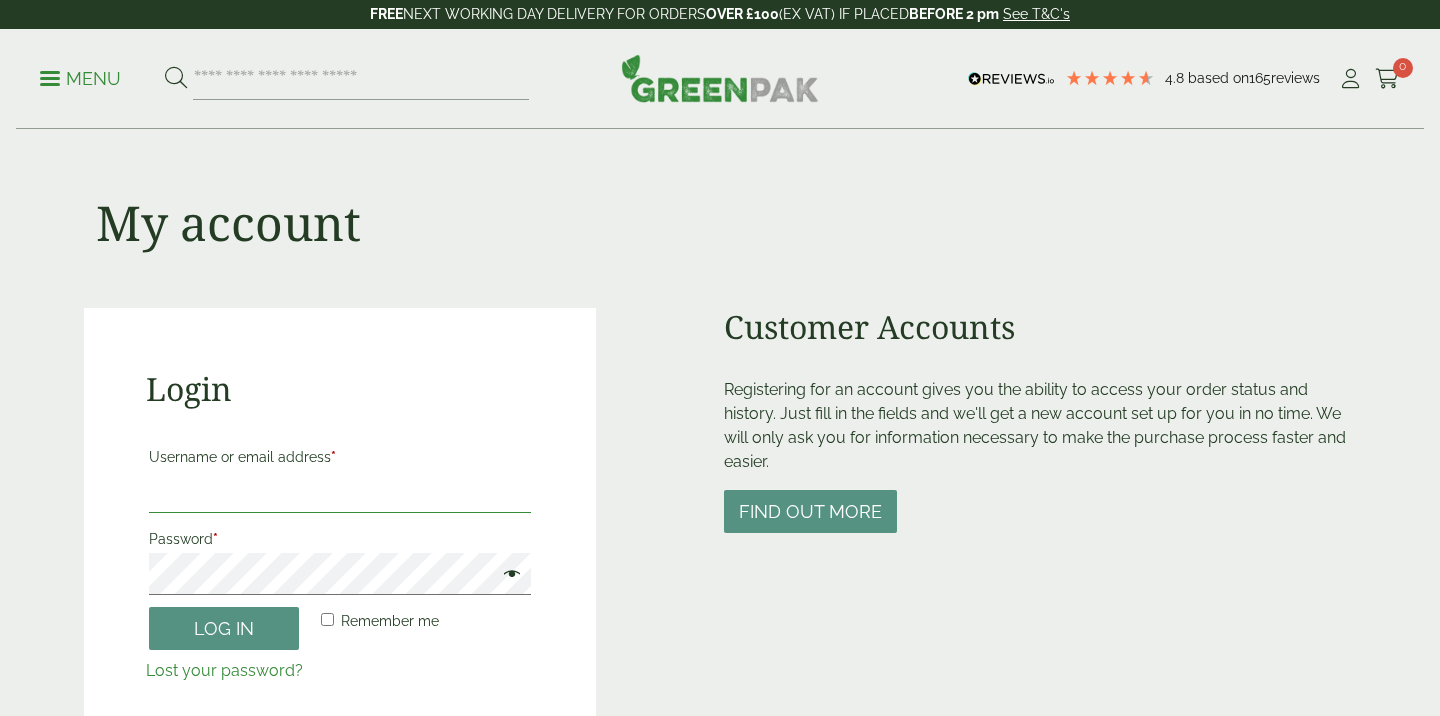 scroll, scrollTop: 0, scrollLeft: 0, axis: both 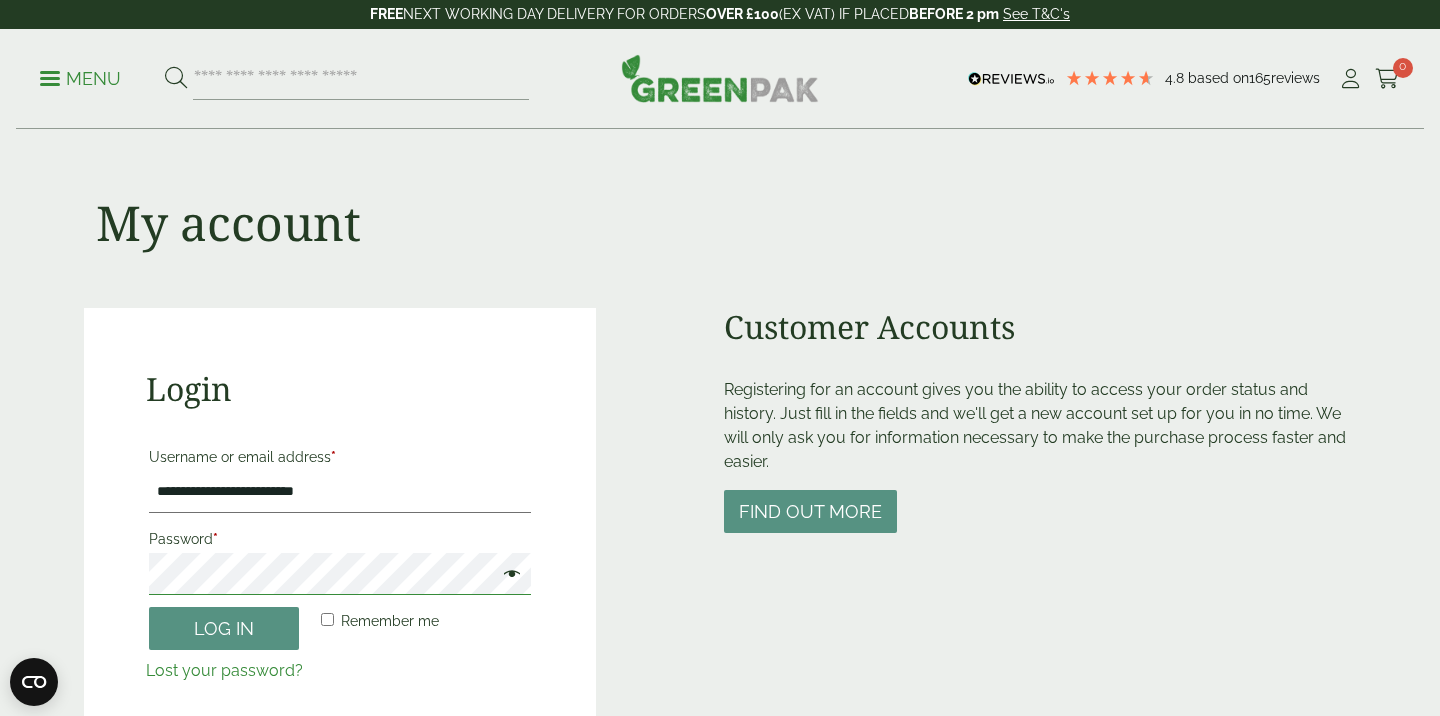 click on "Log in" at bounding box center [224, 628] 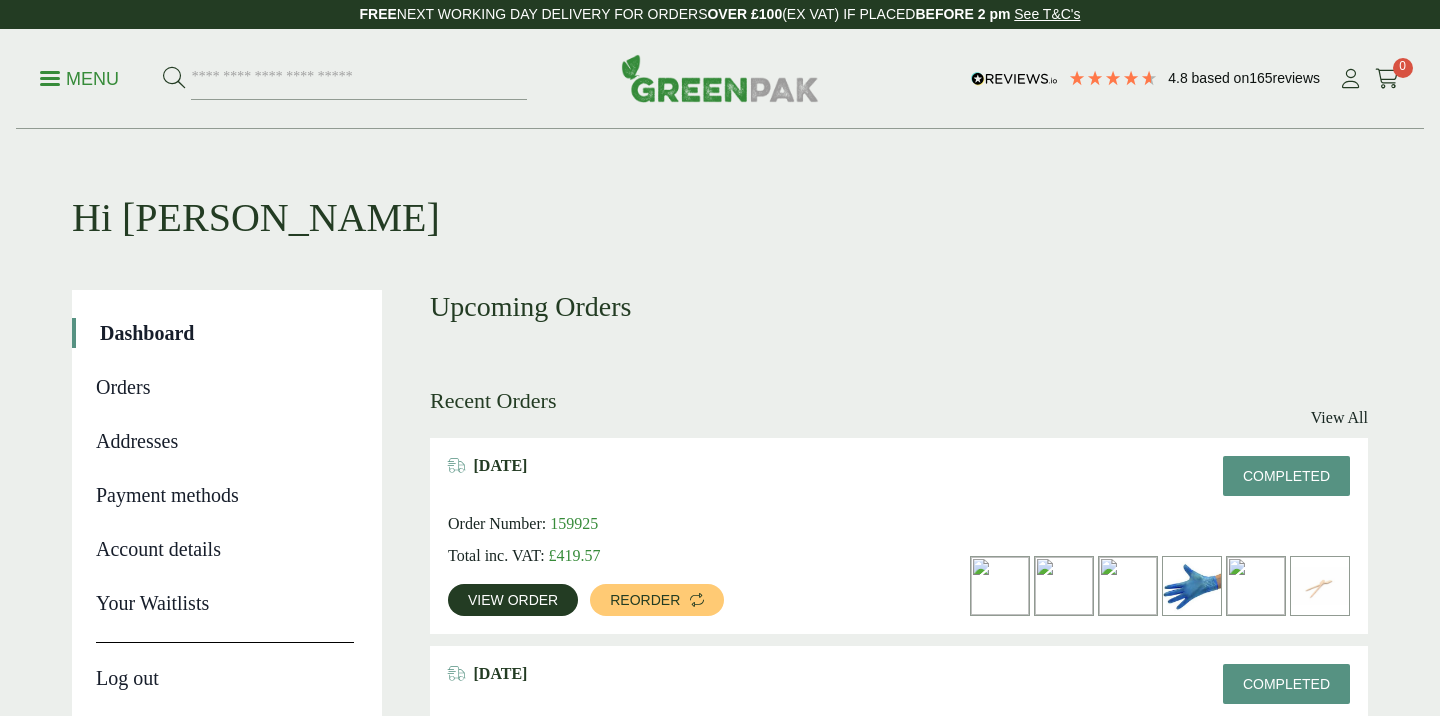 scroll, scrollTop: 0, scrollLeft: 0, axis: both 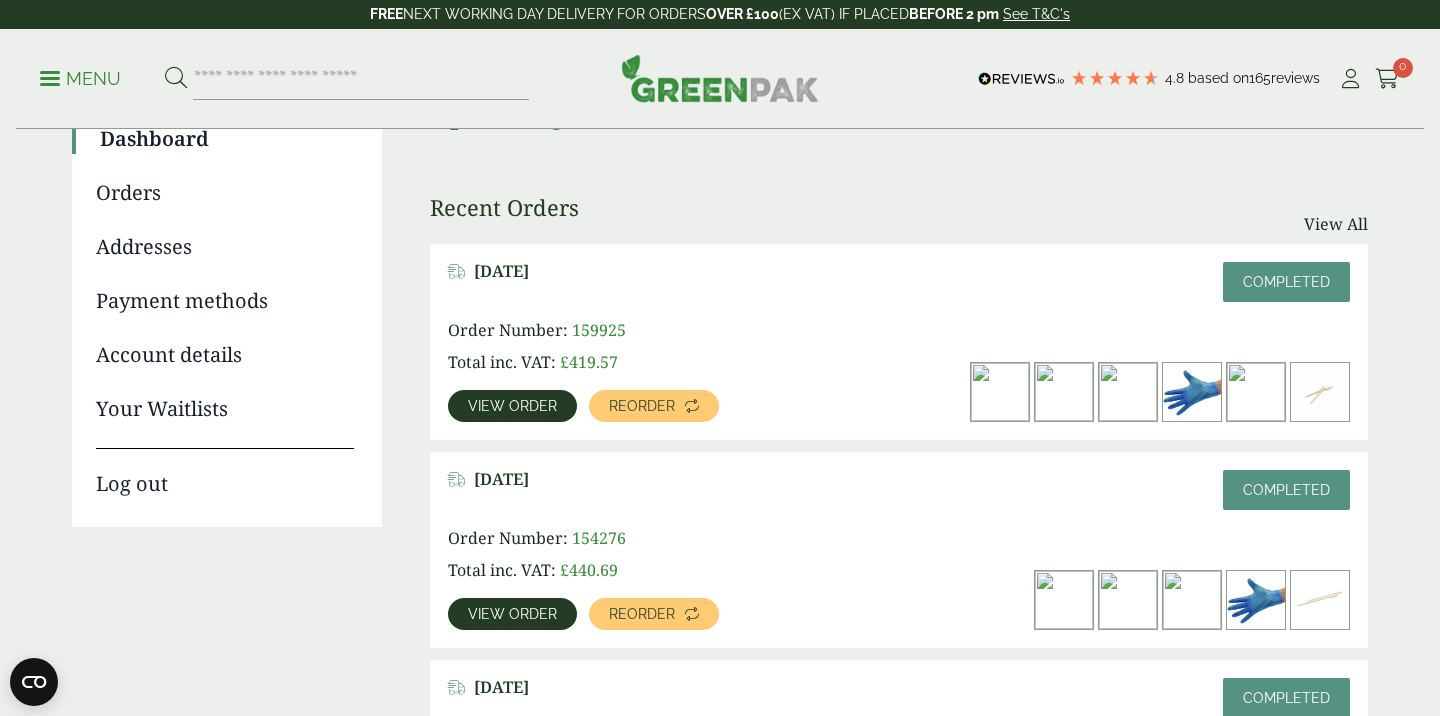 click on "View order" at bounding box center [512, 406] 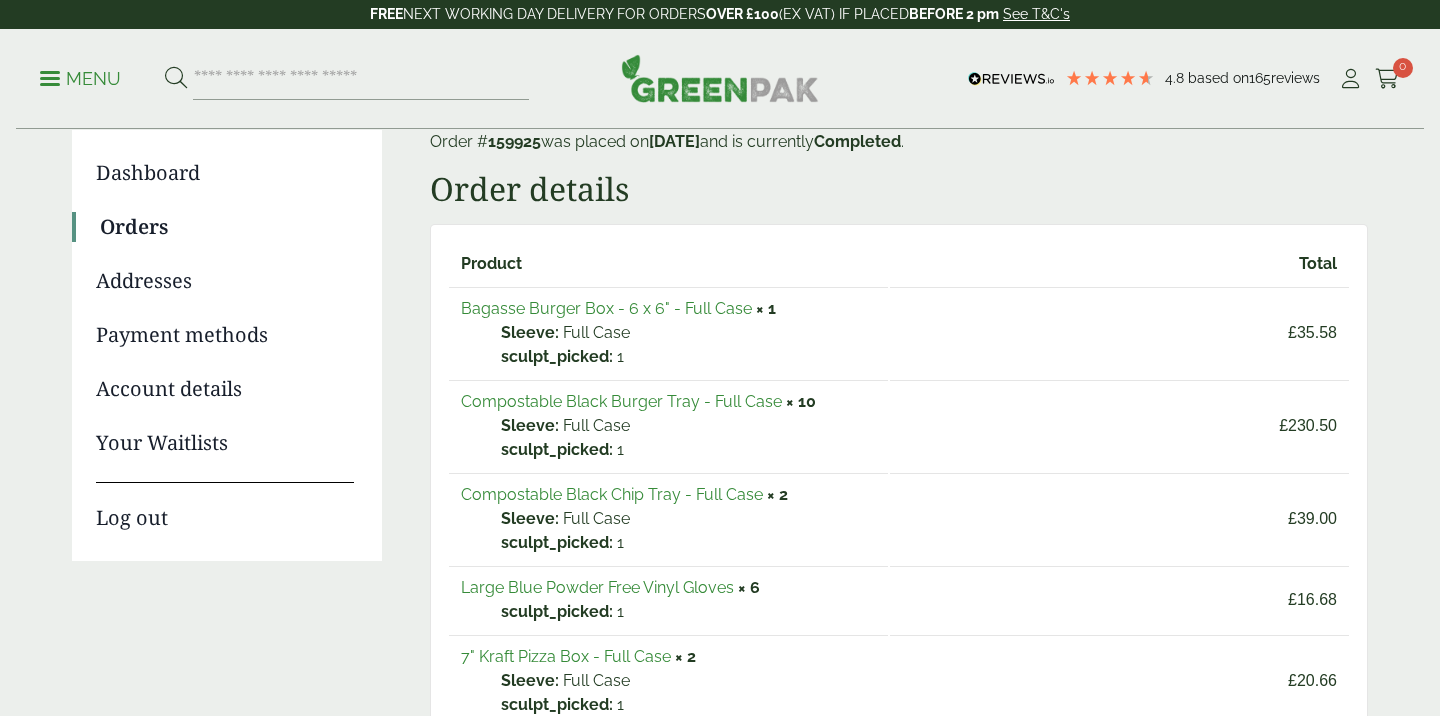 scroll, scrollTop: 0, scrollLeft: 0, axis: both 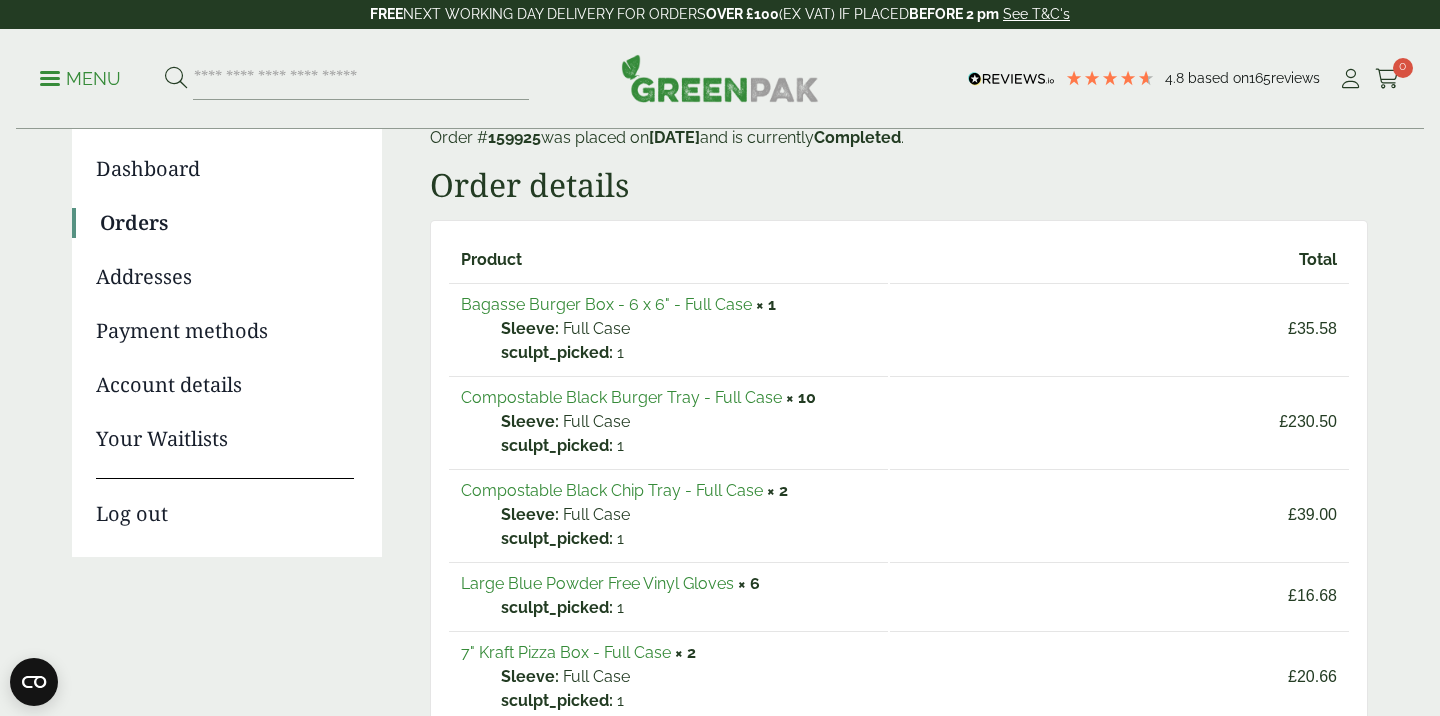 click on "Bagasse Burger Box - 6 x 6" - Full Case" at bounding box center [606, 304] 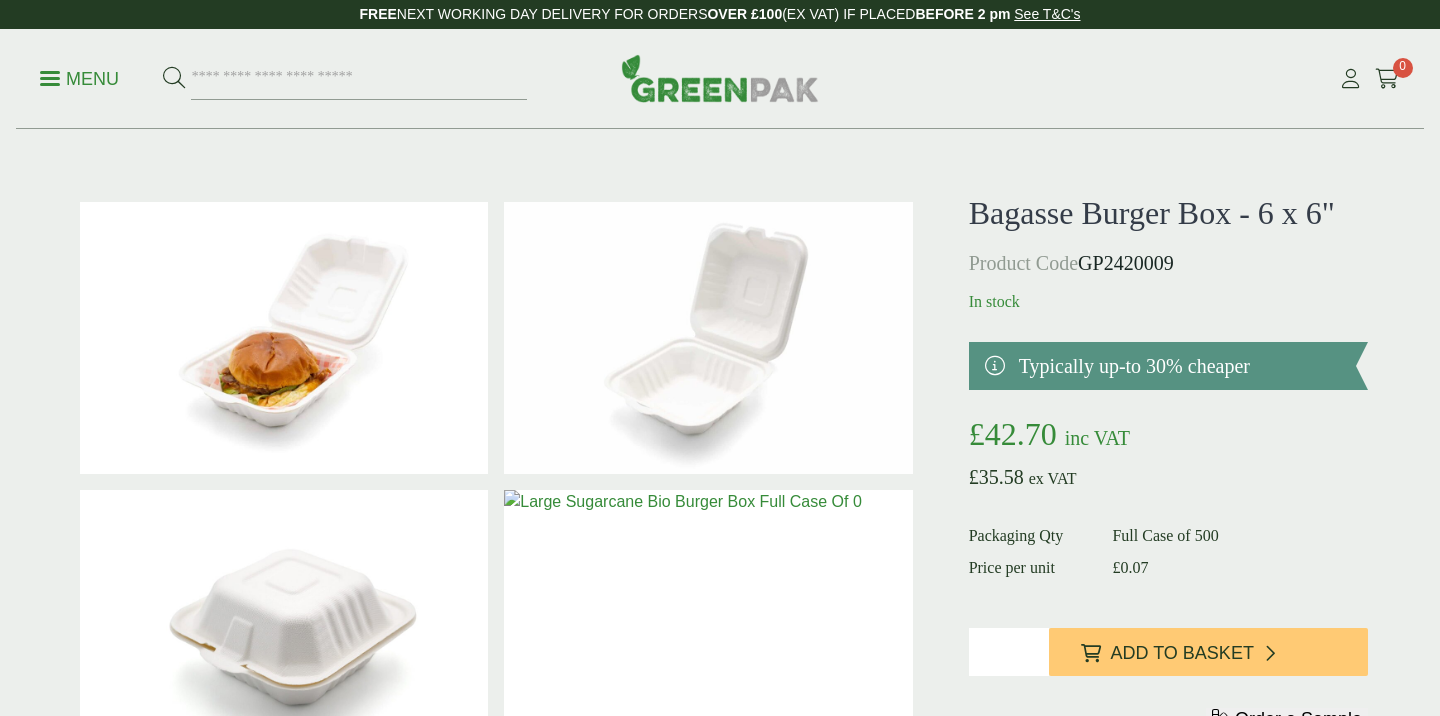 scroll, scrollTop: 0, scrollLeft: 0, axis: both 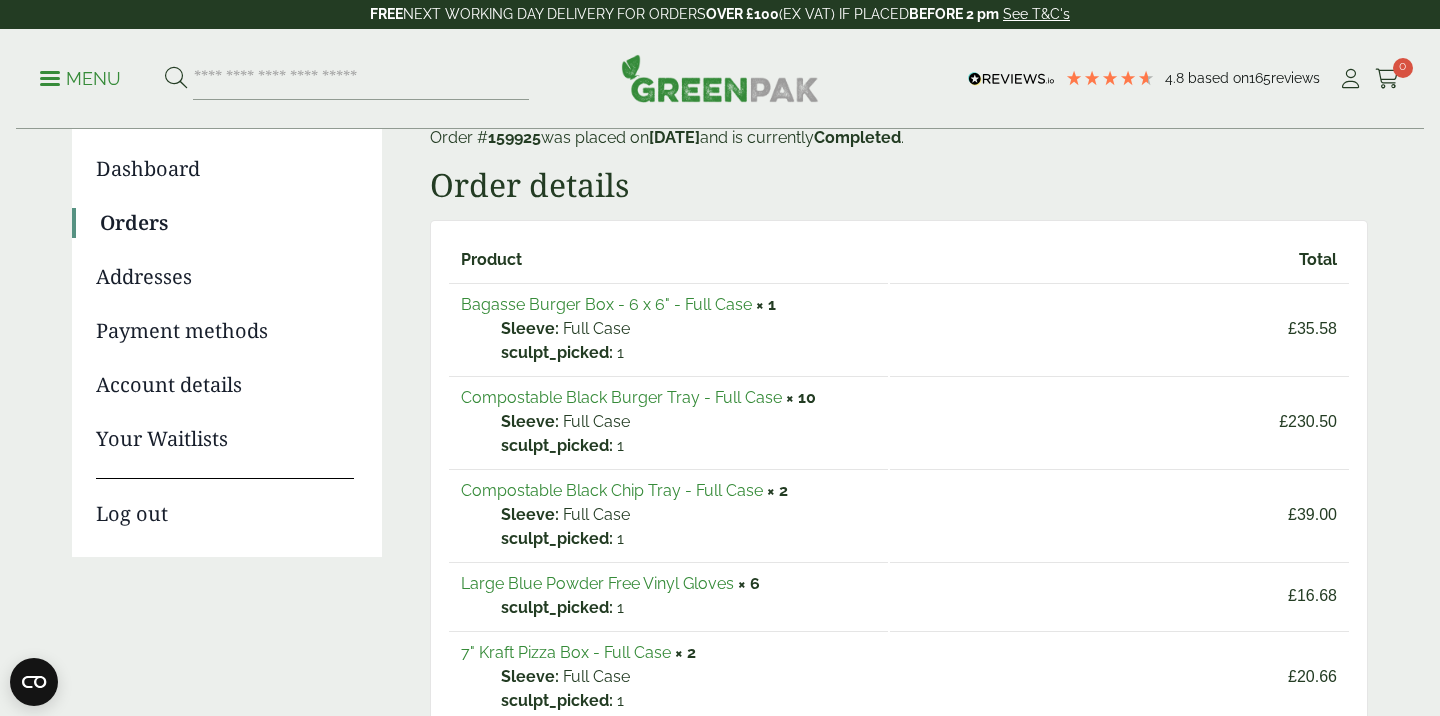 click on "Compostable Black Burger Tray - Full Case" at bounding box center [621, 397] 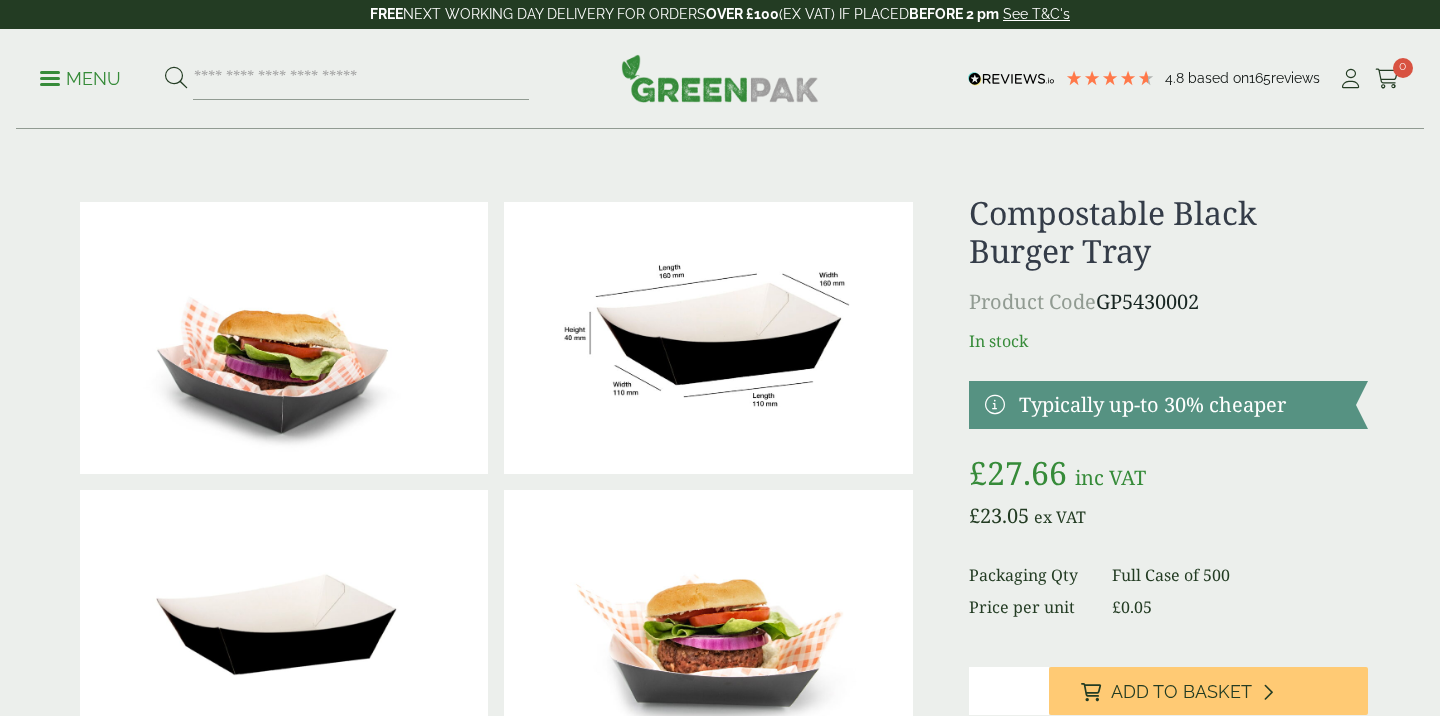 scroll, scrollTop: 151, scrollLeft: 0, axis: vertical 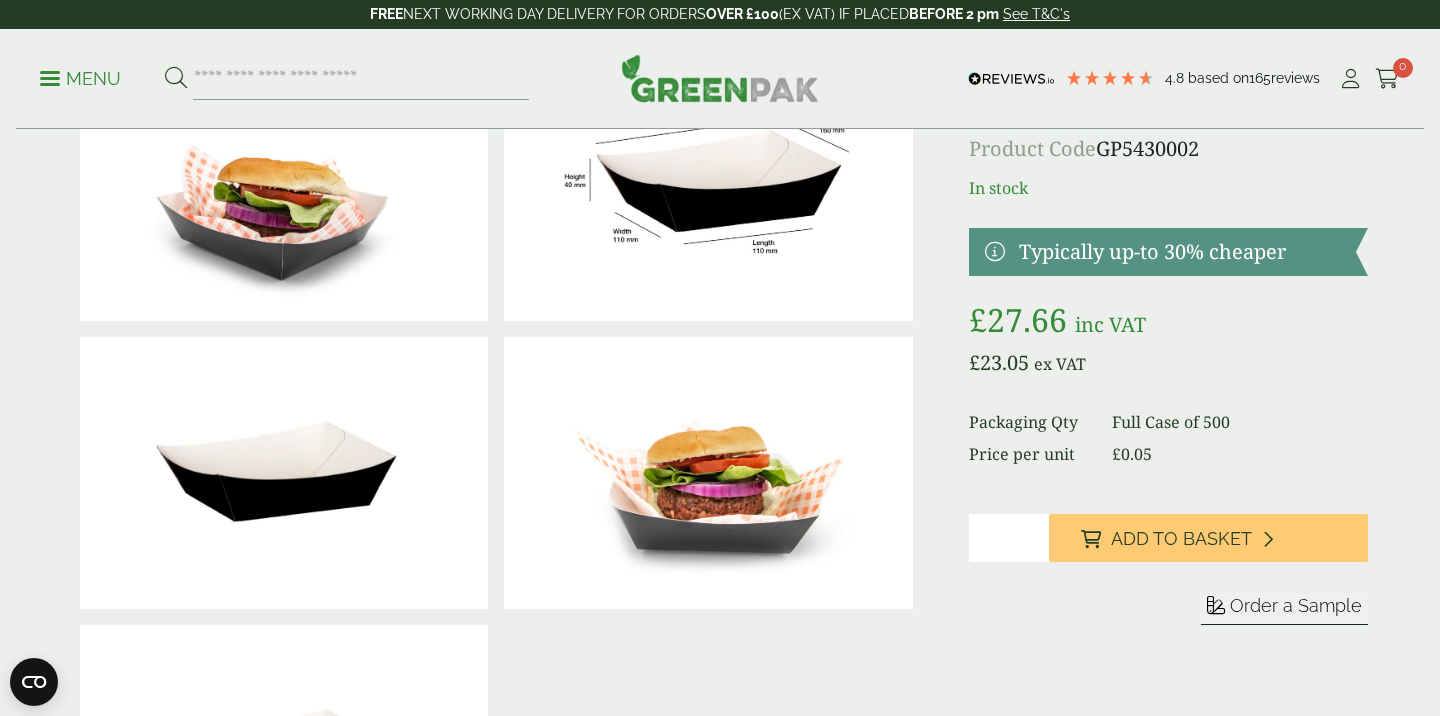 click on "*" at bounding box center (1009, 538) 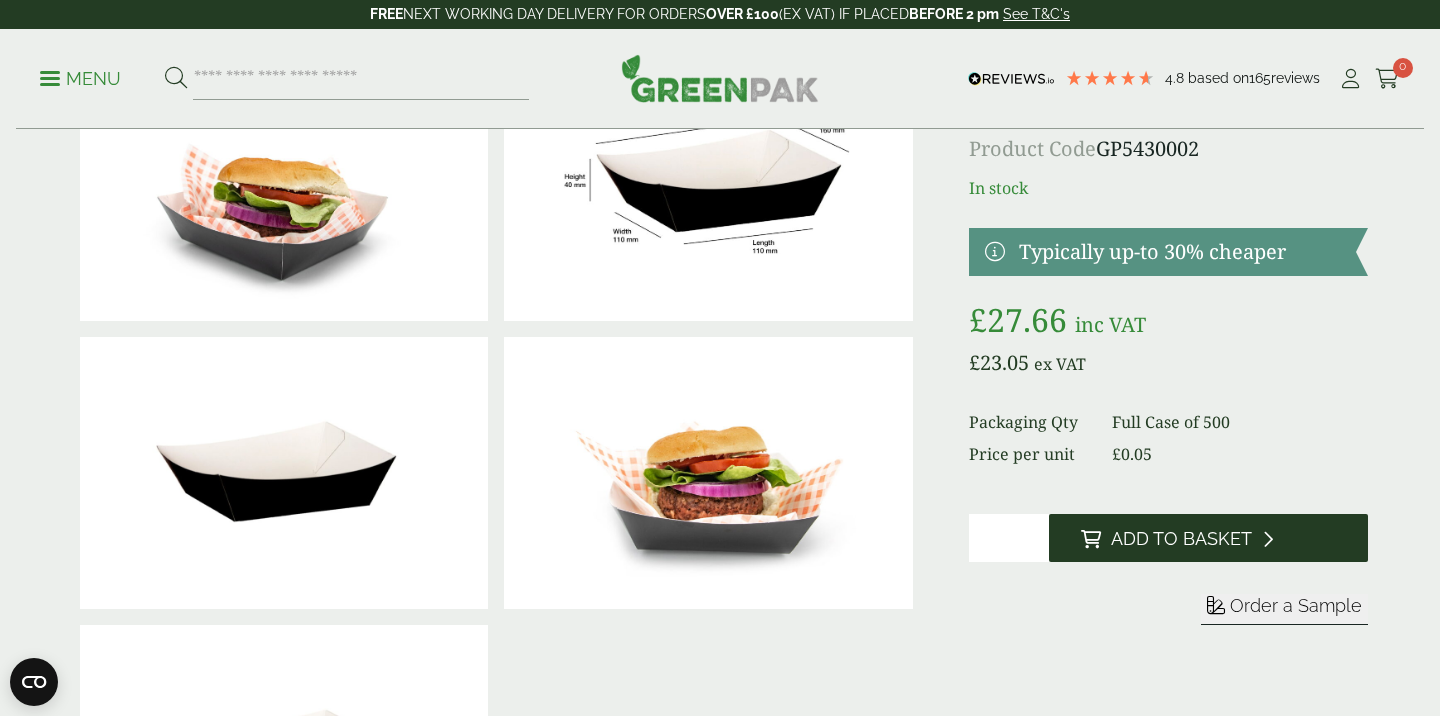 type on "**" 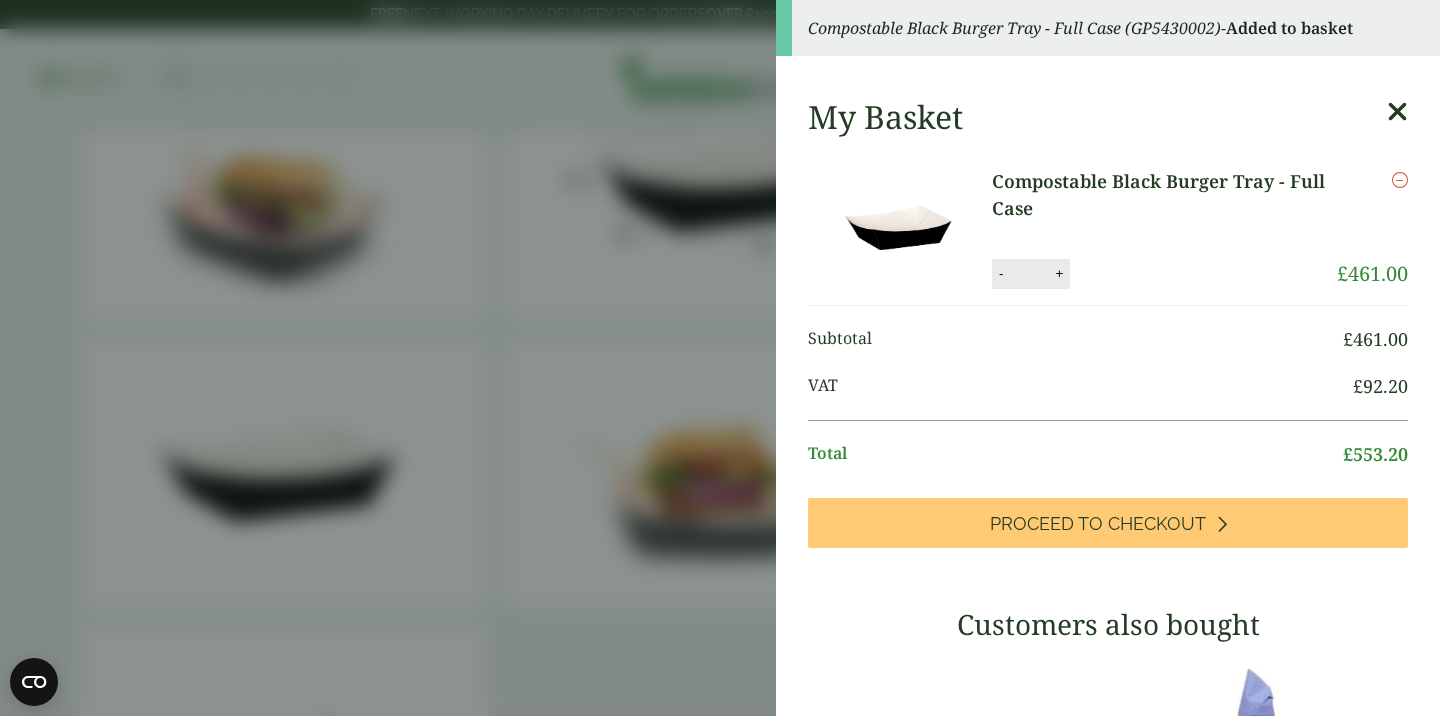 click on "My Basket
Compostable Black Burger Tray - Full Case
Compostable Black Burger Tray - Full Case quantity
- ** +
Update
Remove
£ 461.00
£ 461.00 *" at bounding box center (1108, 697) 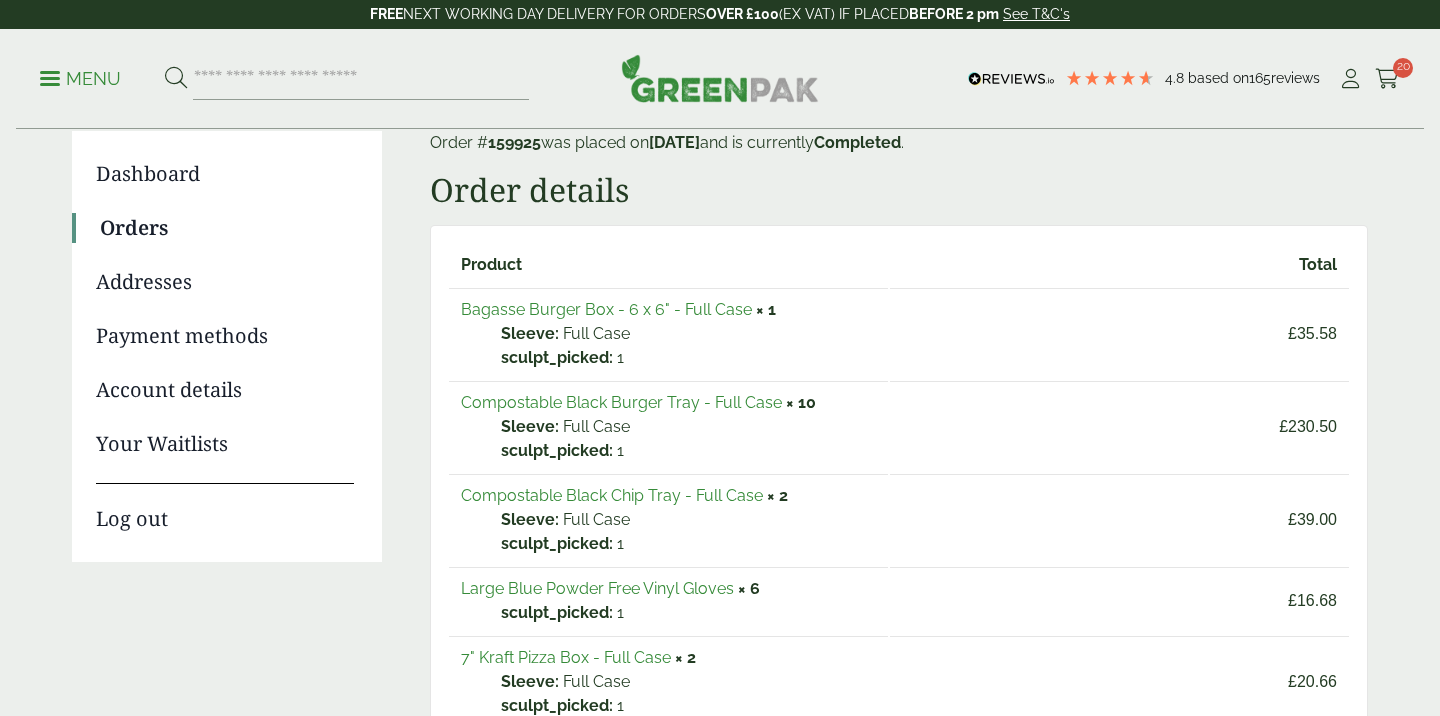 scroll, scrollTop: 159, scrollLeft: 0, axis: vertical 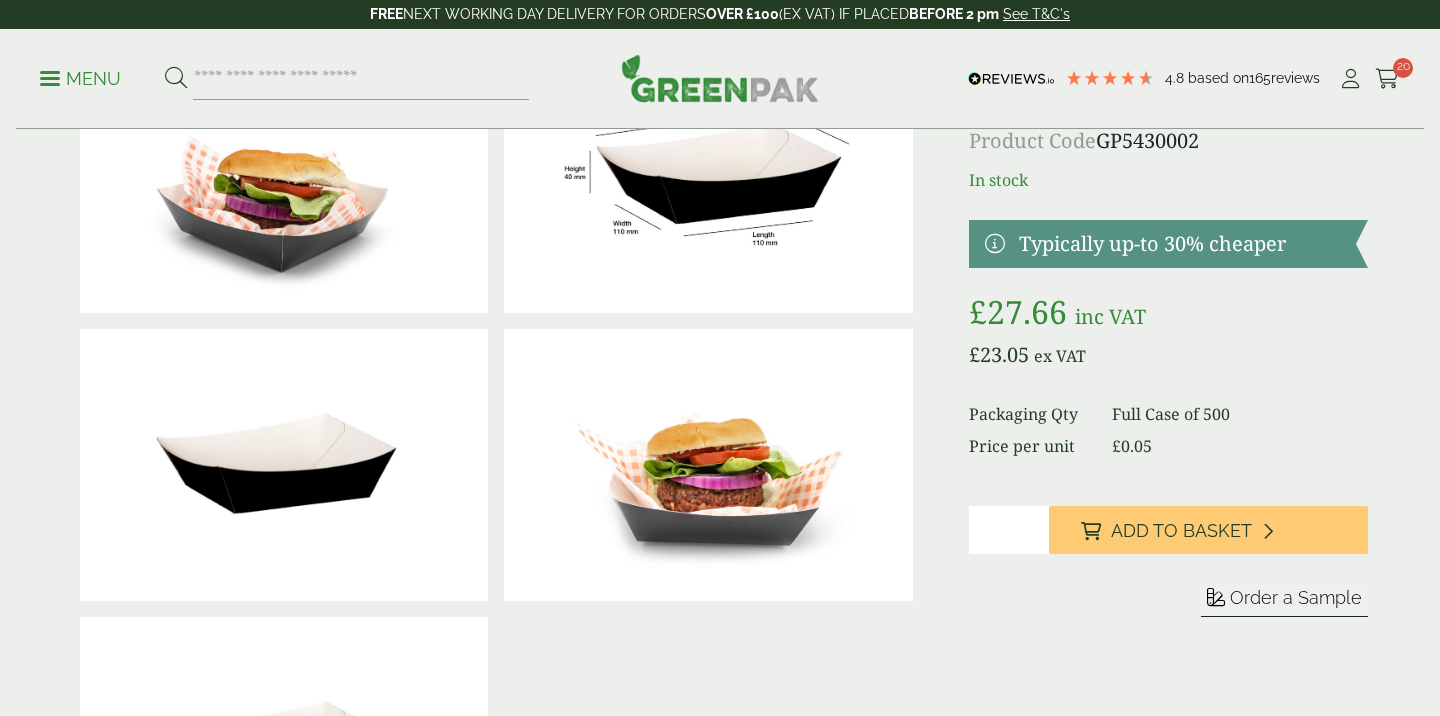 click on "*" at bounding box center (1009, 530) 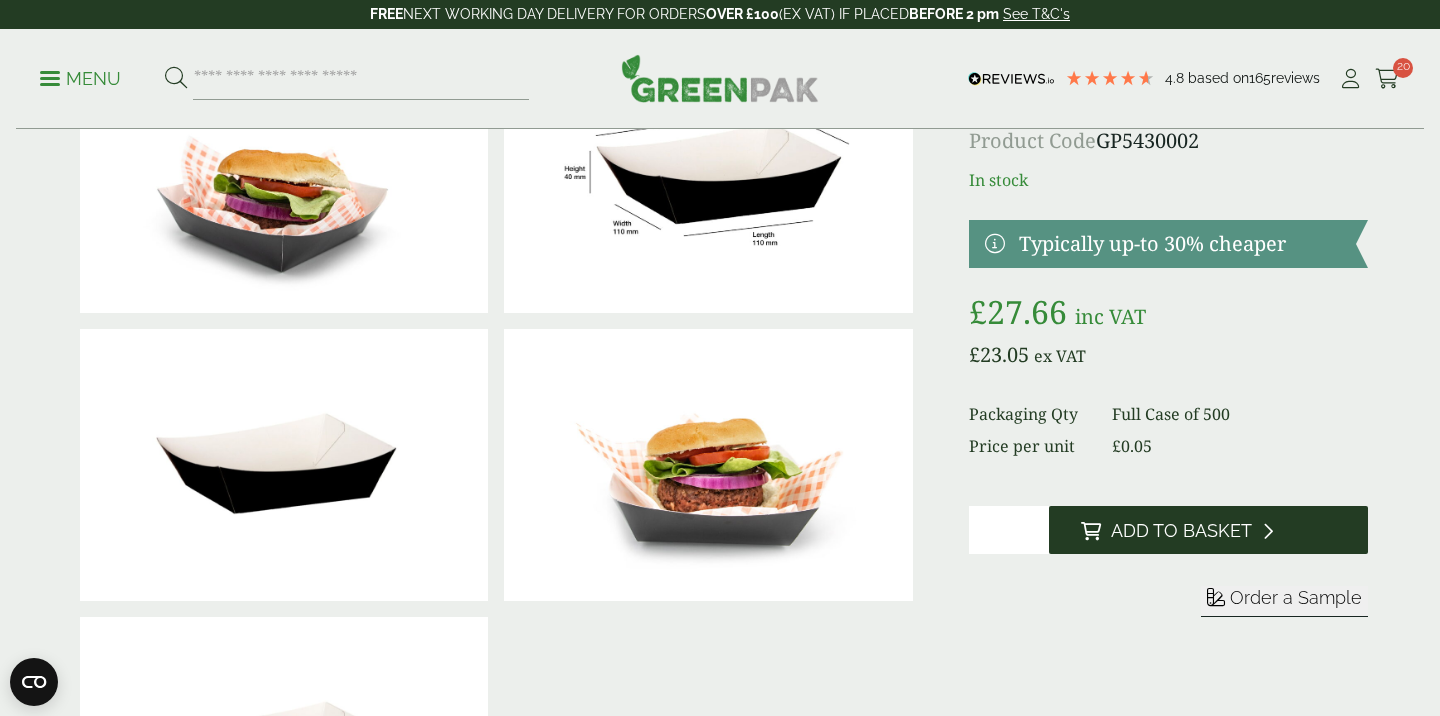 type on "**" 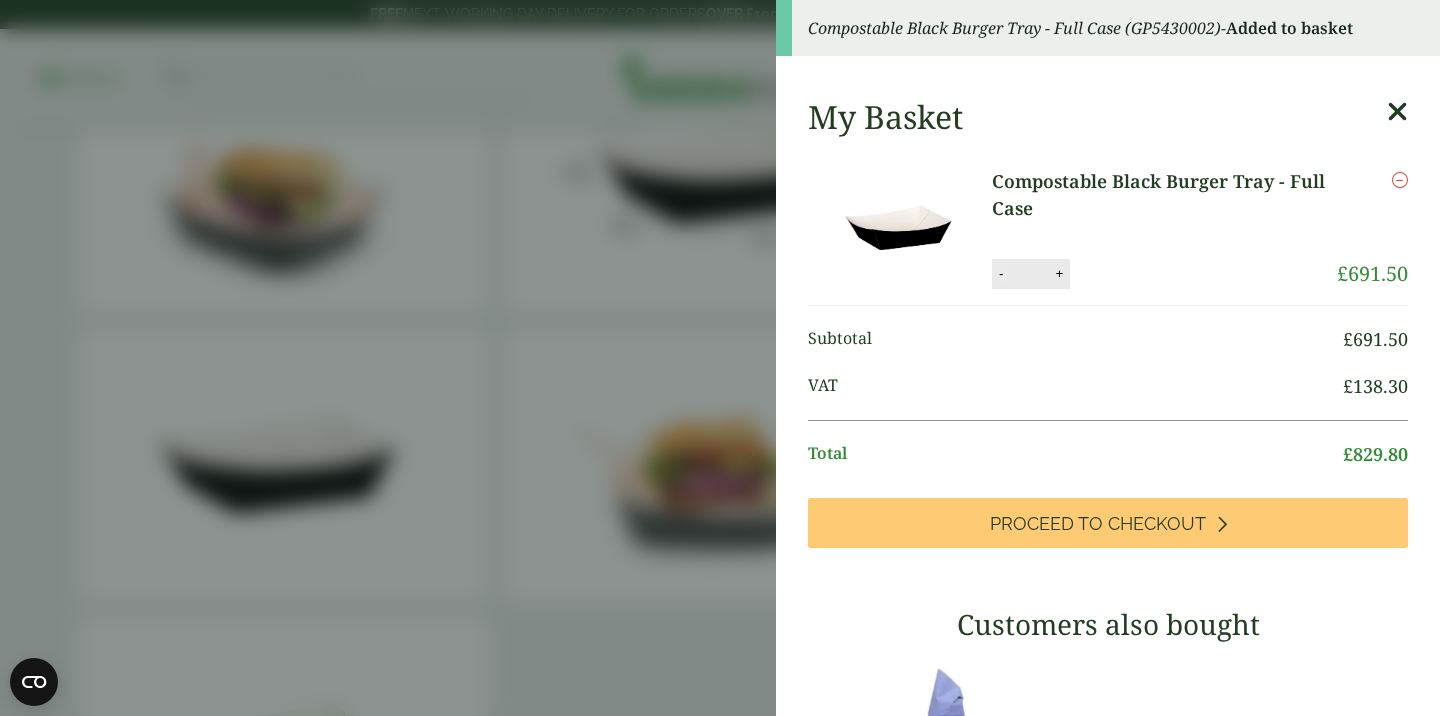 click on "-" at bounding box center [1001, 273] 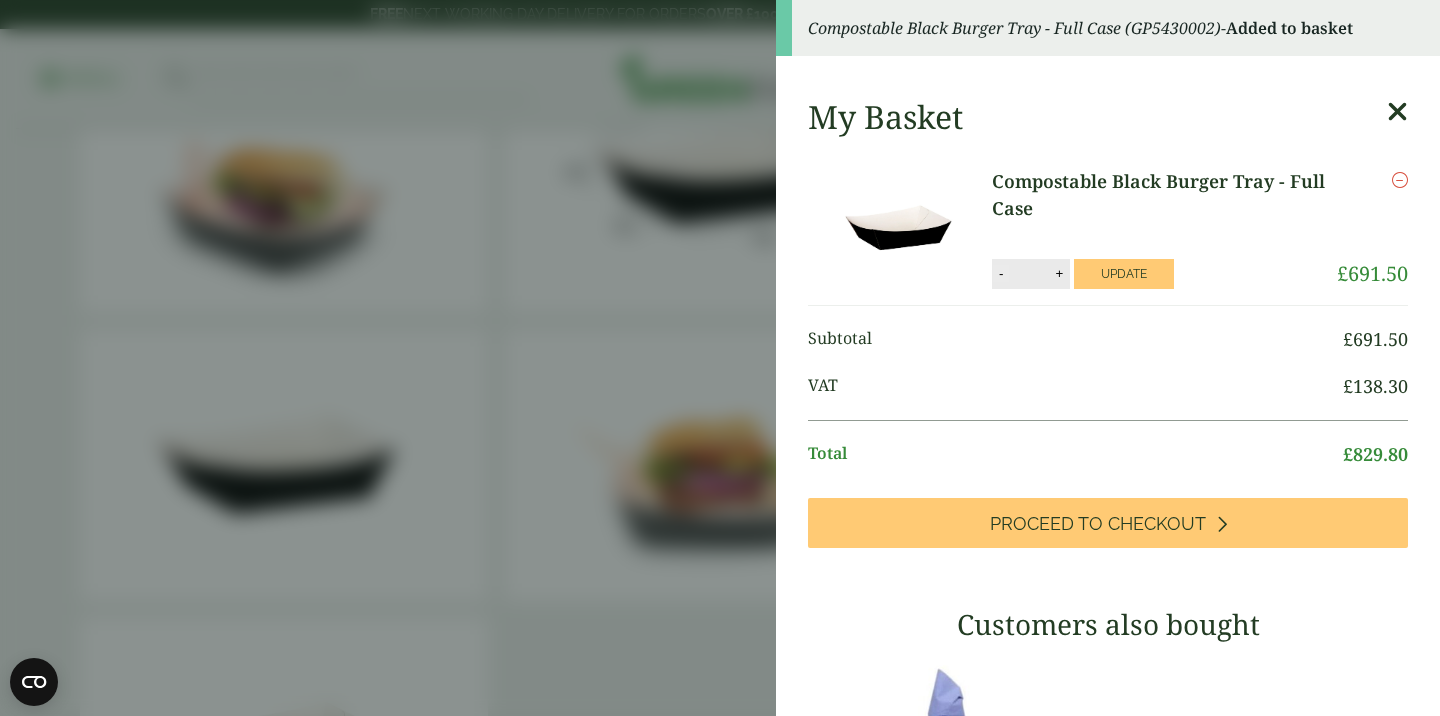 click on "-" at bounding box center [1001, 273] 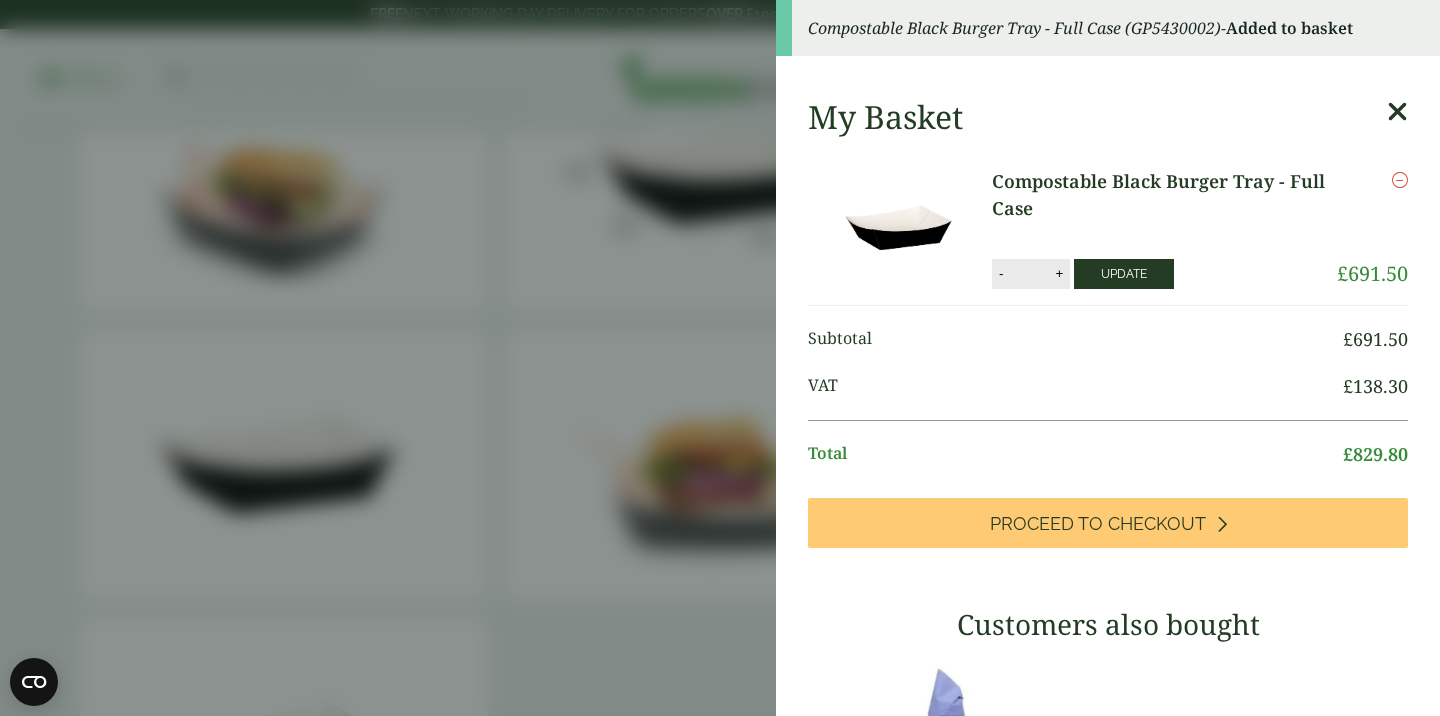 click on "Update" at bounding box center (1124, 274) 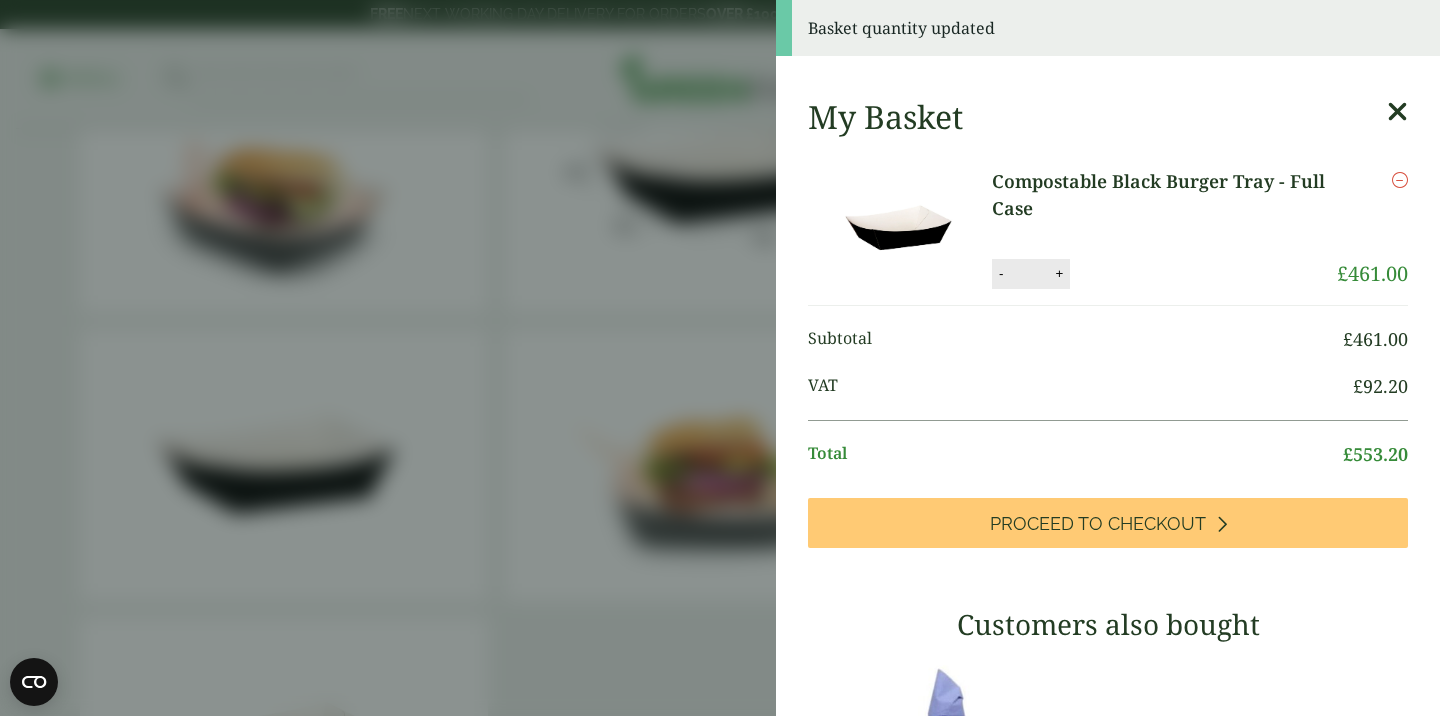 click on "Basket quantity updated
My Basket
Compostable Black Burger Tray - Full Case
Compostable Black Burger Tray - Full Case quantity
- ** +
Update
Remove
£ 461.00 £ *" at bounding box center (720, 358) 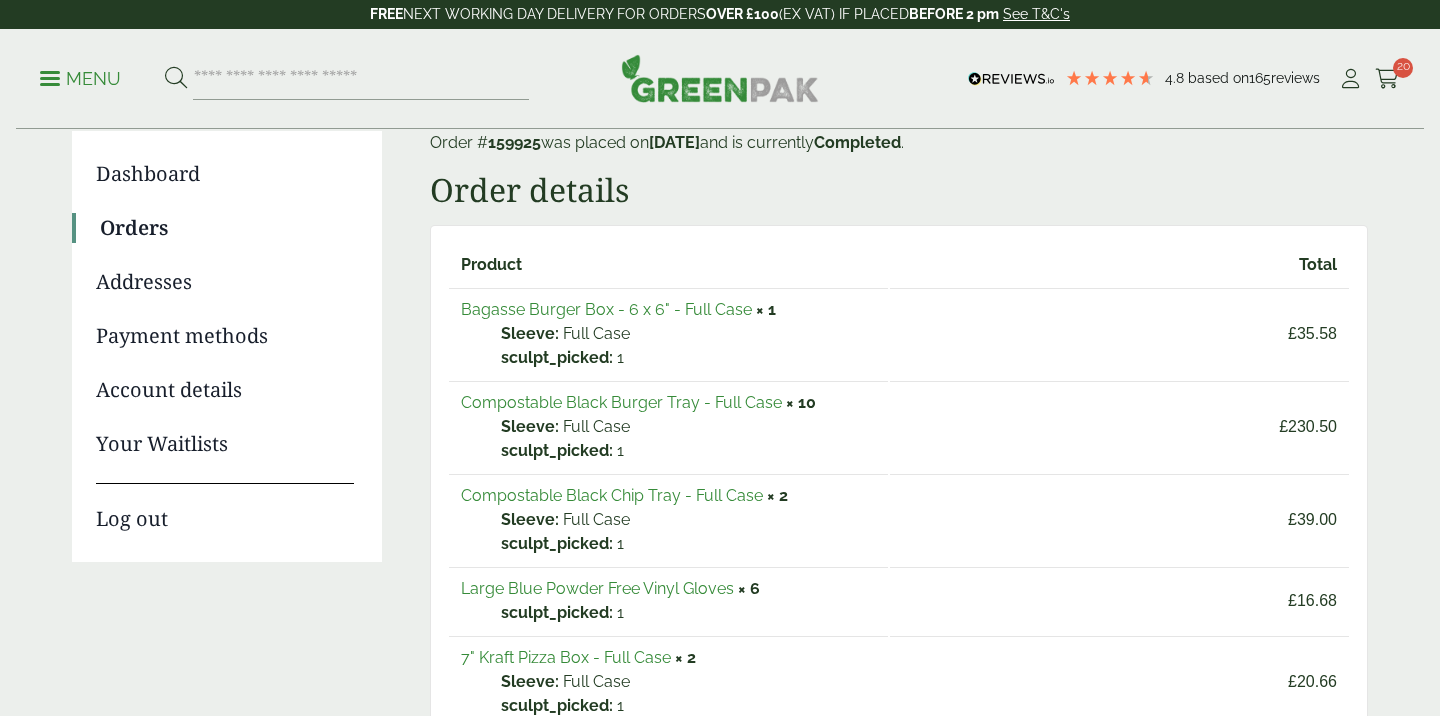 scroll, scrollTop: 159, scrollLeft: 0, axis: vertical 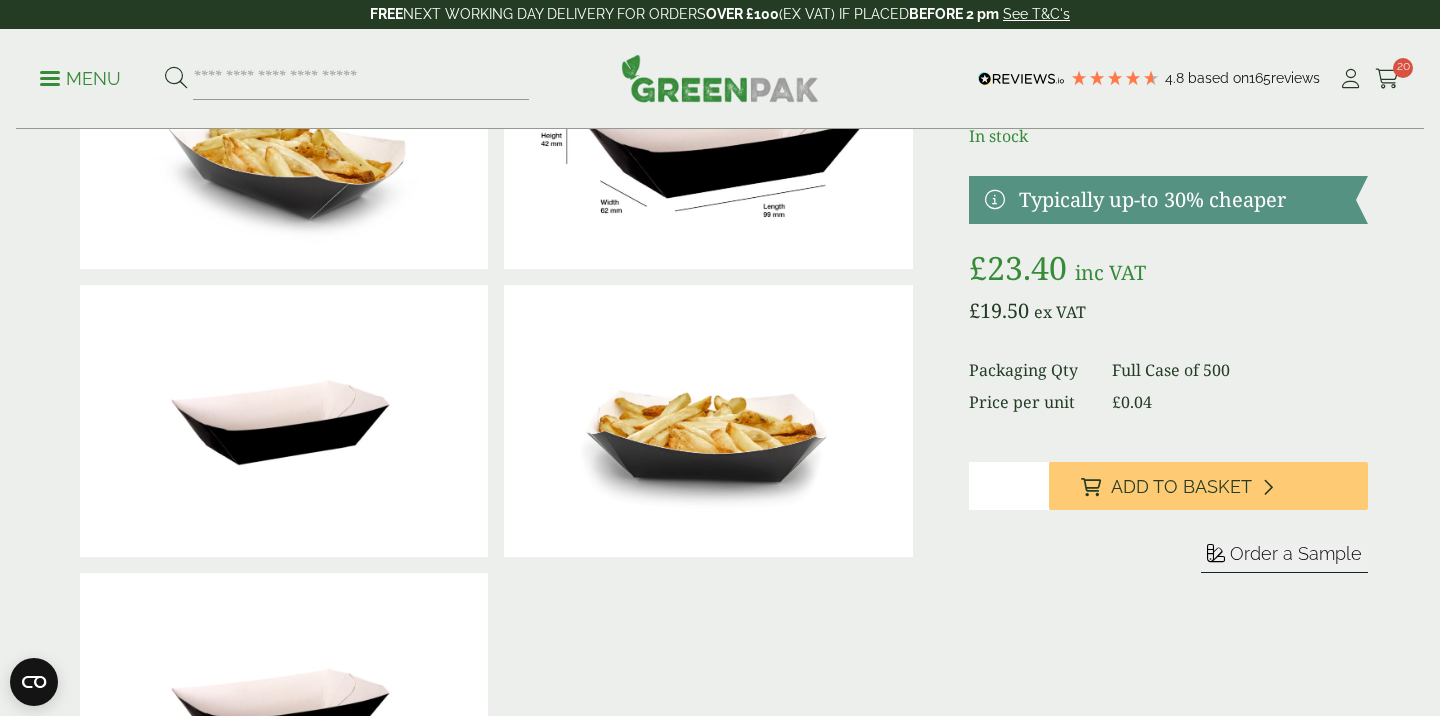 click on "*" at bounding box center [1009, 486] 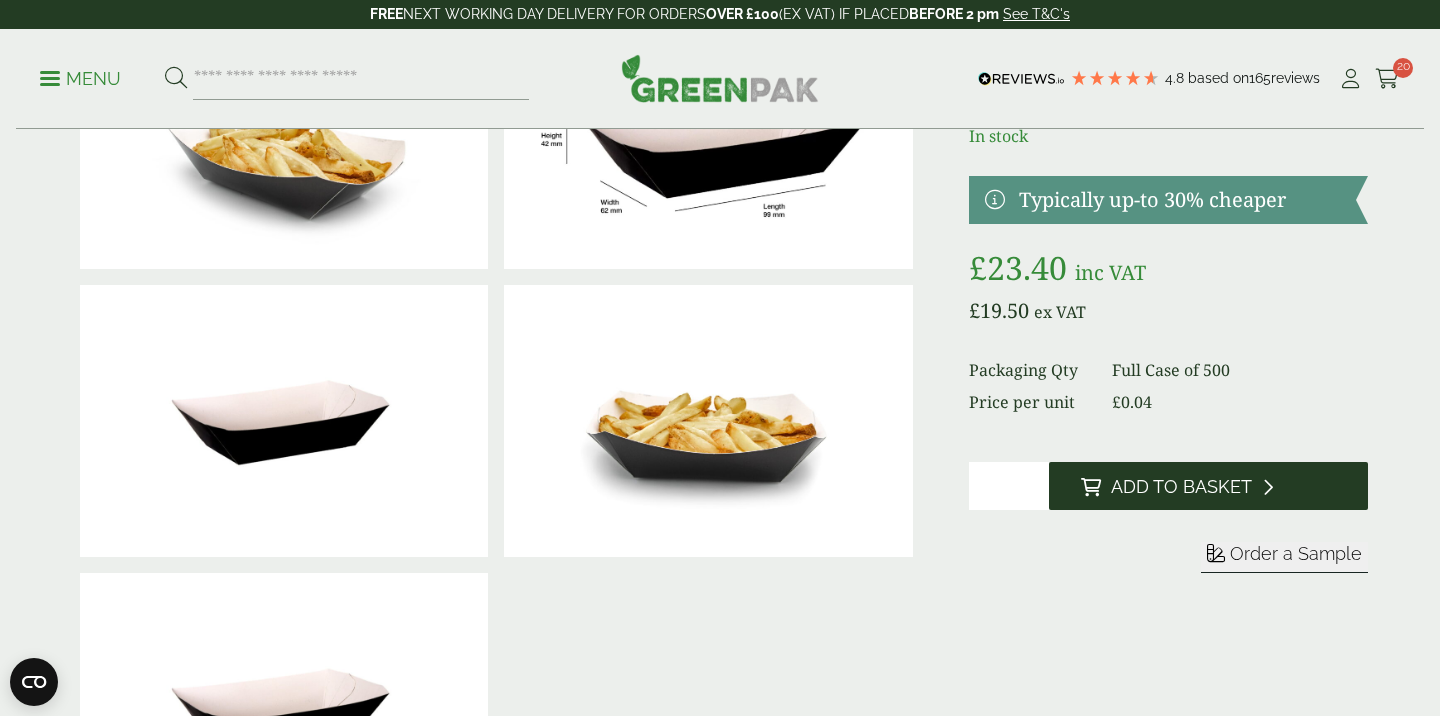 type on "**" 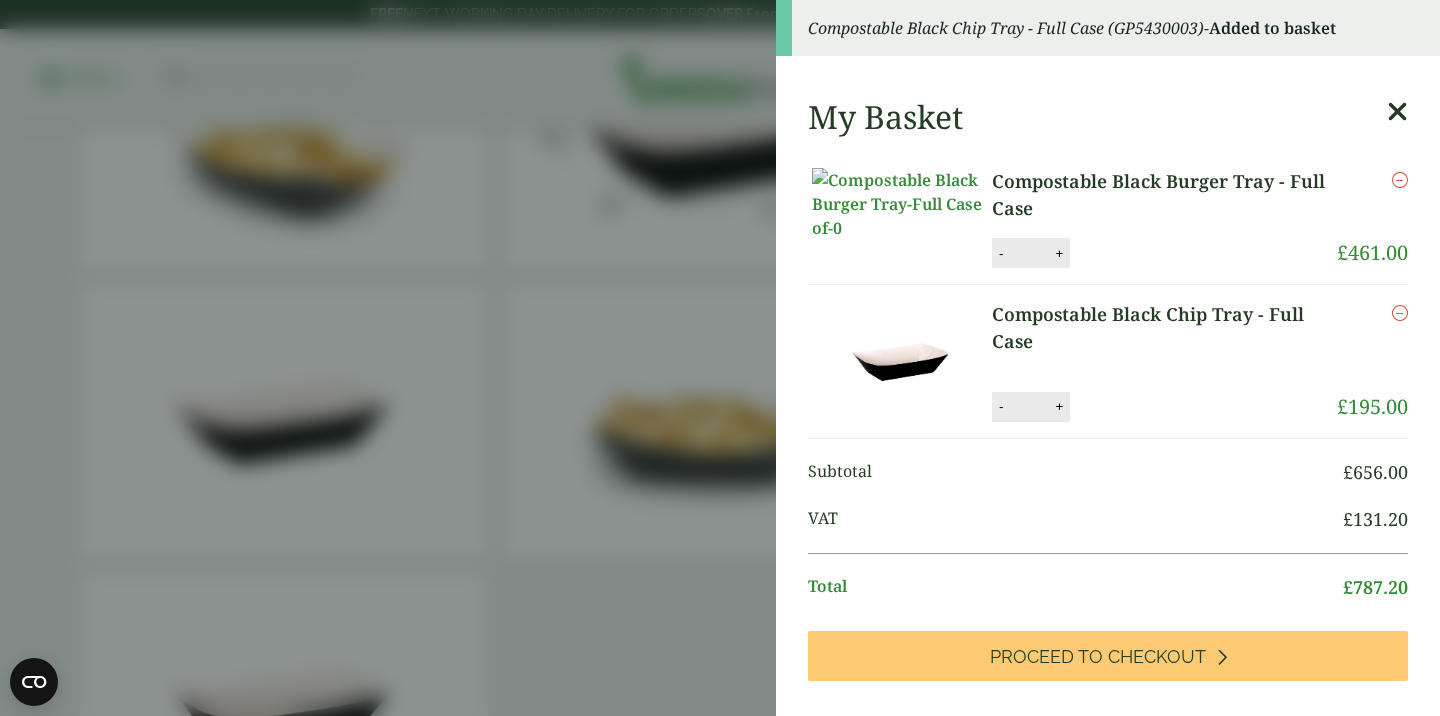 click on "Compostable Black Chip Tray - Full Case (GP5430003)  -  Added to basket
My Basket
Compostable Black Burger Tray - Full Case
Compostable Black Burger Tray - Full Case quantity
- ** +
Update
Remove
£ 461.00 -" at bounding box center [720, 358] 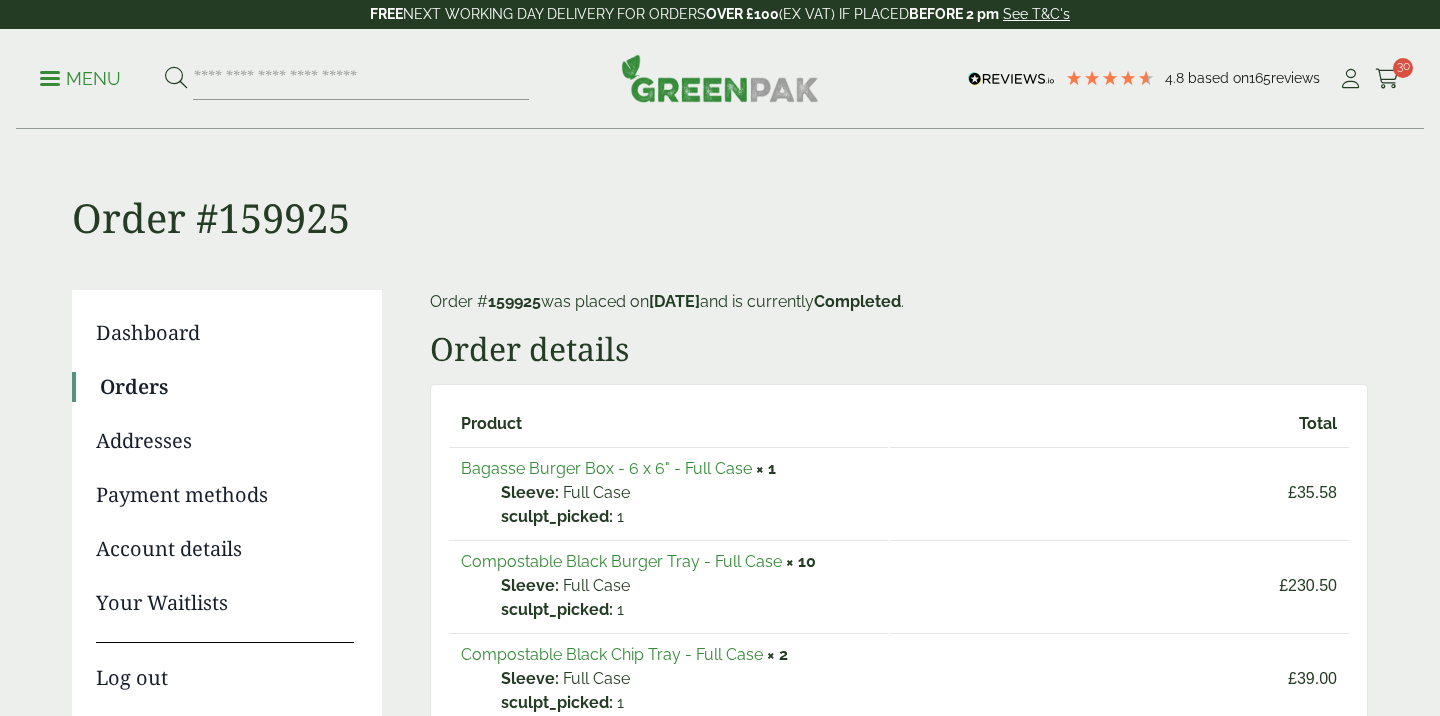 scroll, scrollTop: 212, scrollLeft: 0, axis: vertical 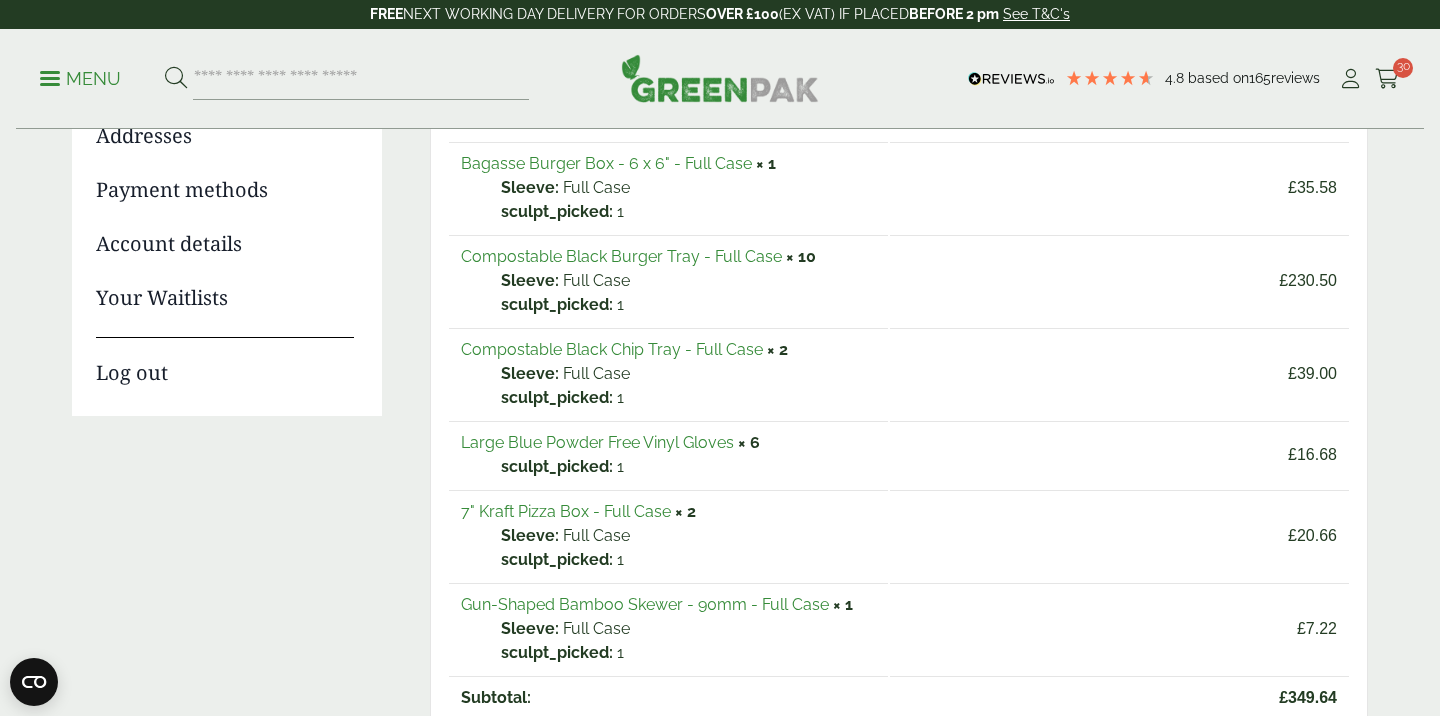 click on "Large Blue Powder Free Vinyl Gloves" at bounding box center (597, 442) 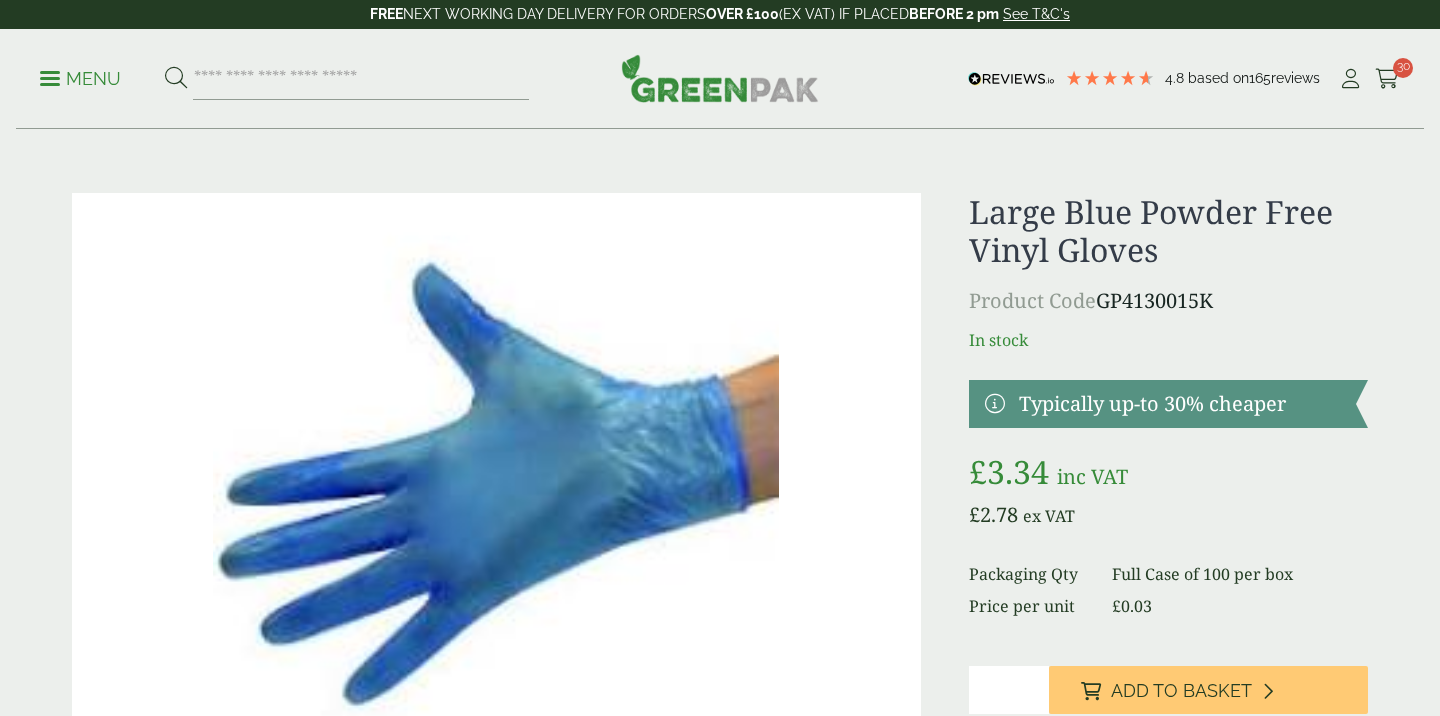 scroll, scrollTop: 171, scrollLeft: 0, axis: vertical 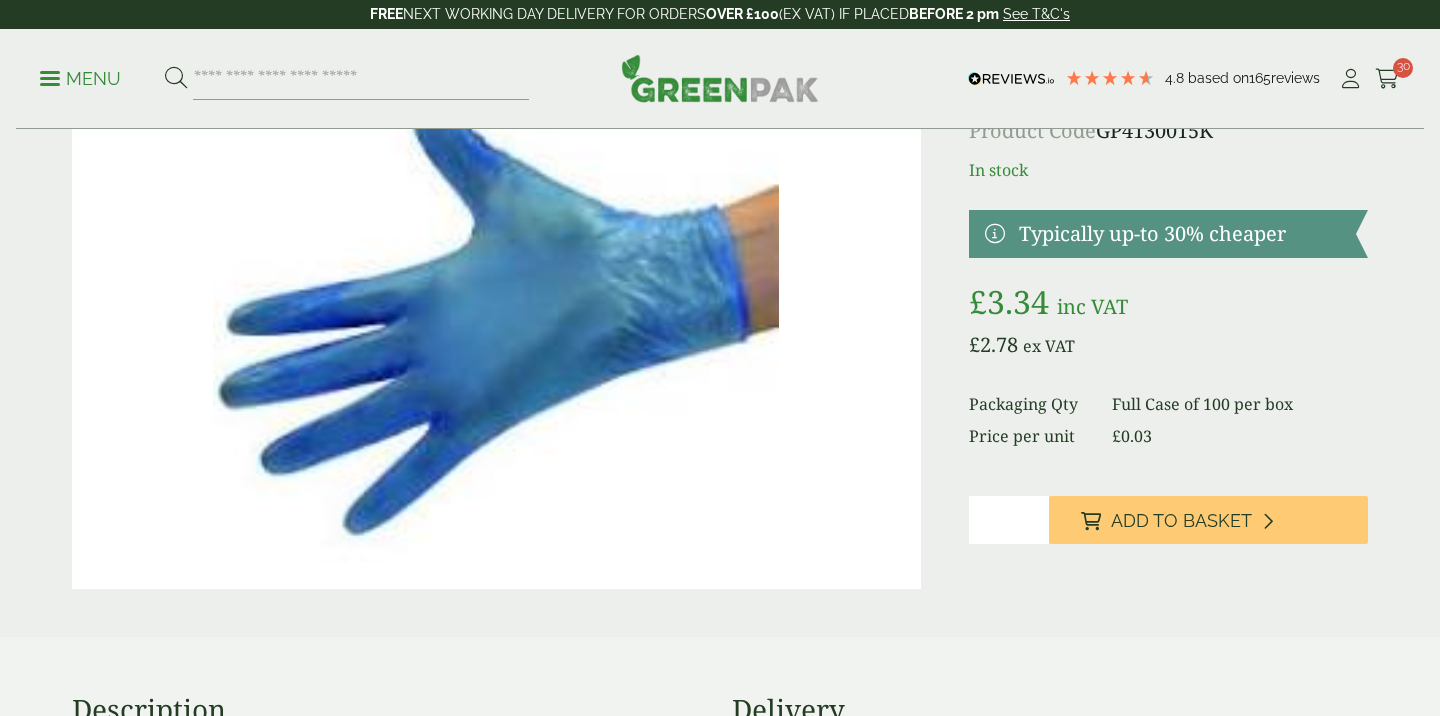 click on "*" at bounding box center (1009, 520) 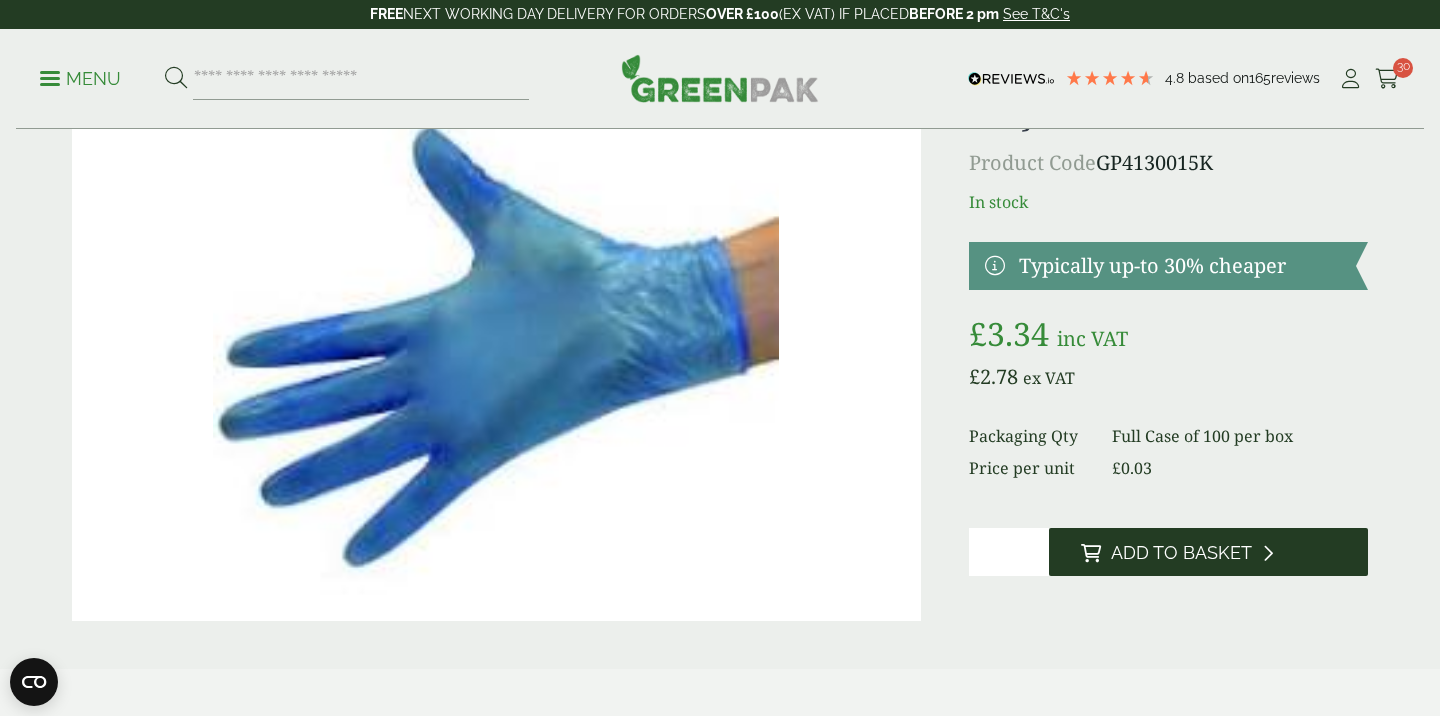 scroll, scrollTop: 140, scrollLeft: 0, axis: vertical 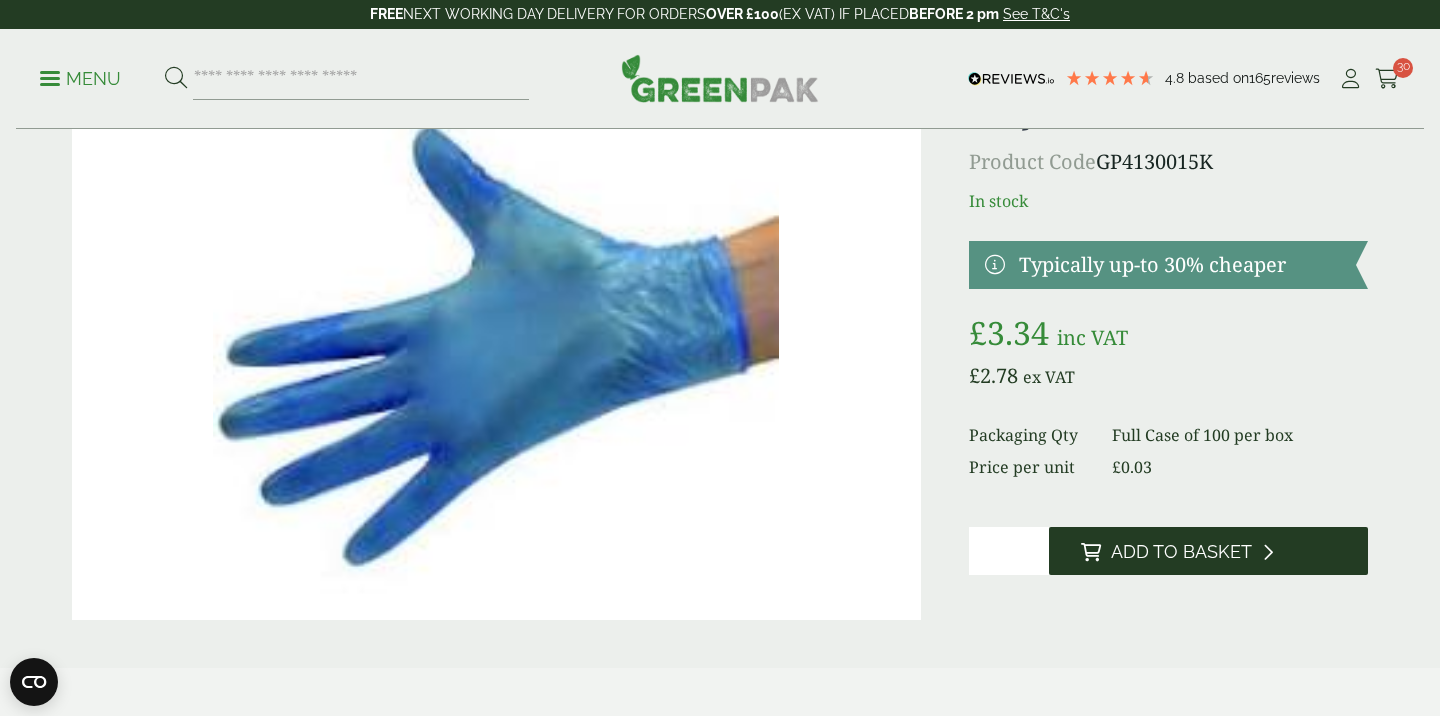 type on "**" 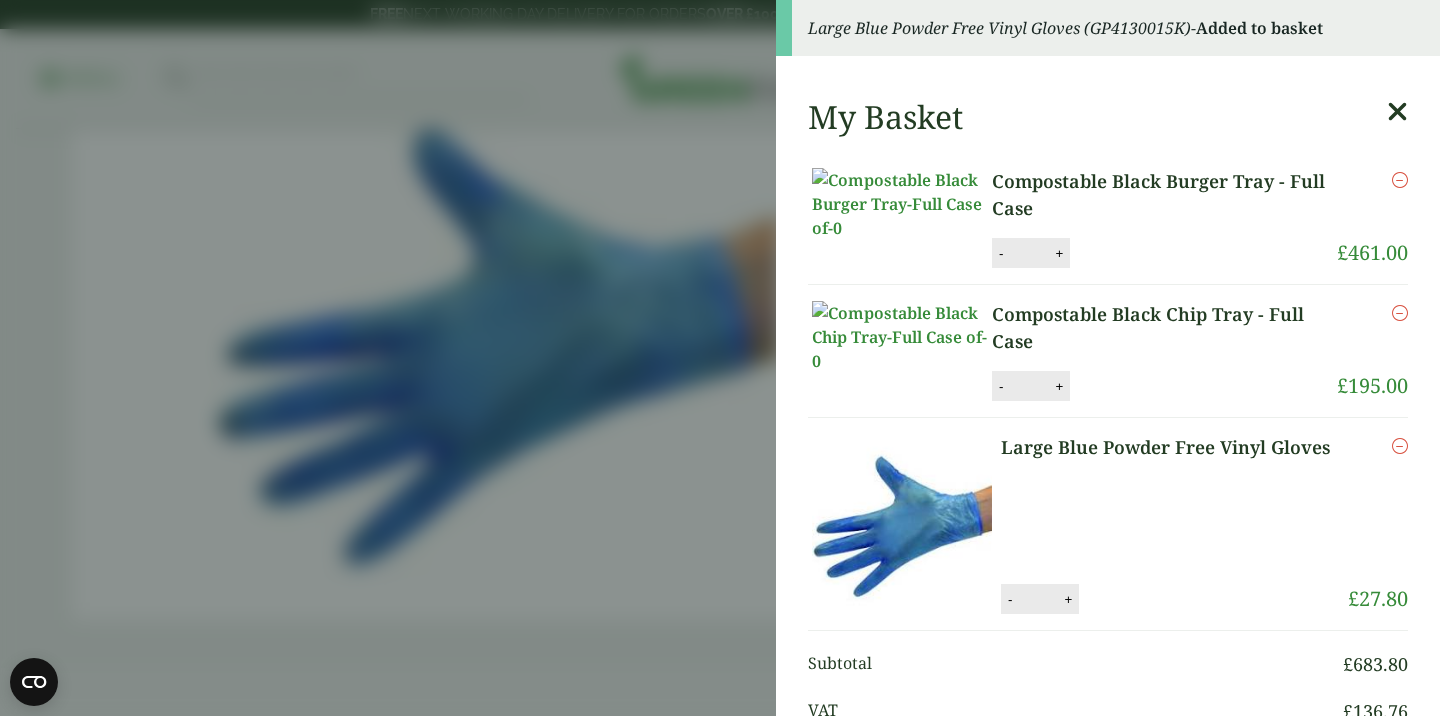 click at bounding box center [1397, 112] 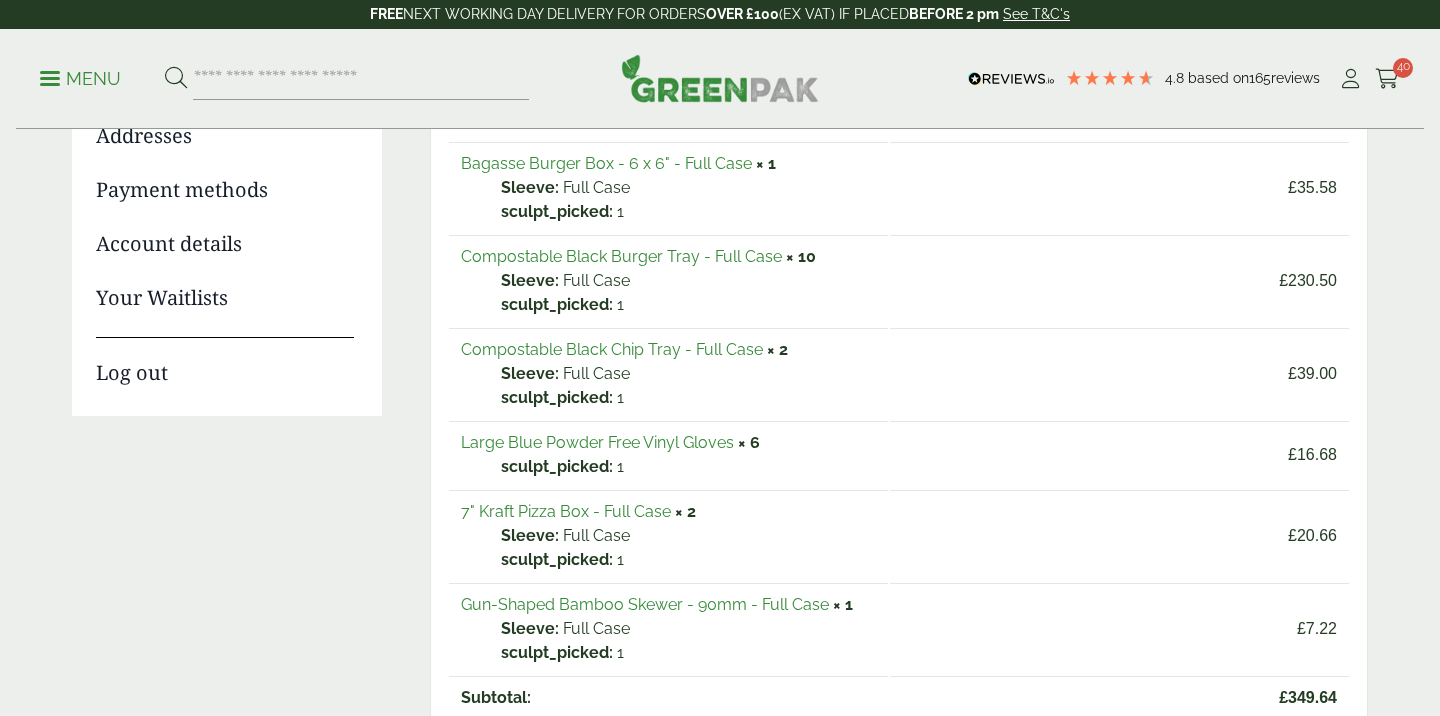 scroll, scrollTop: 305, scrollLeft: 0, axis: vertical 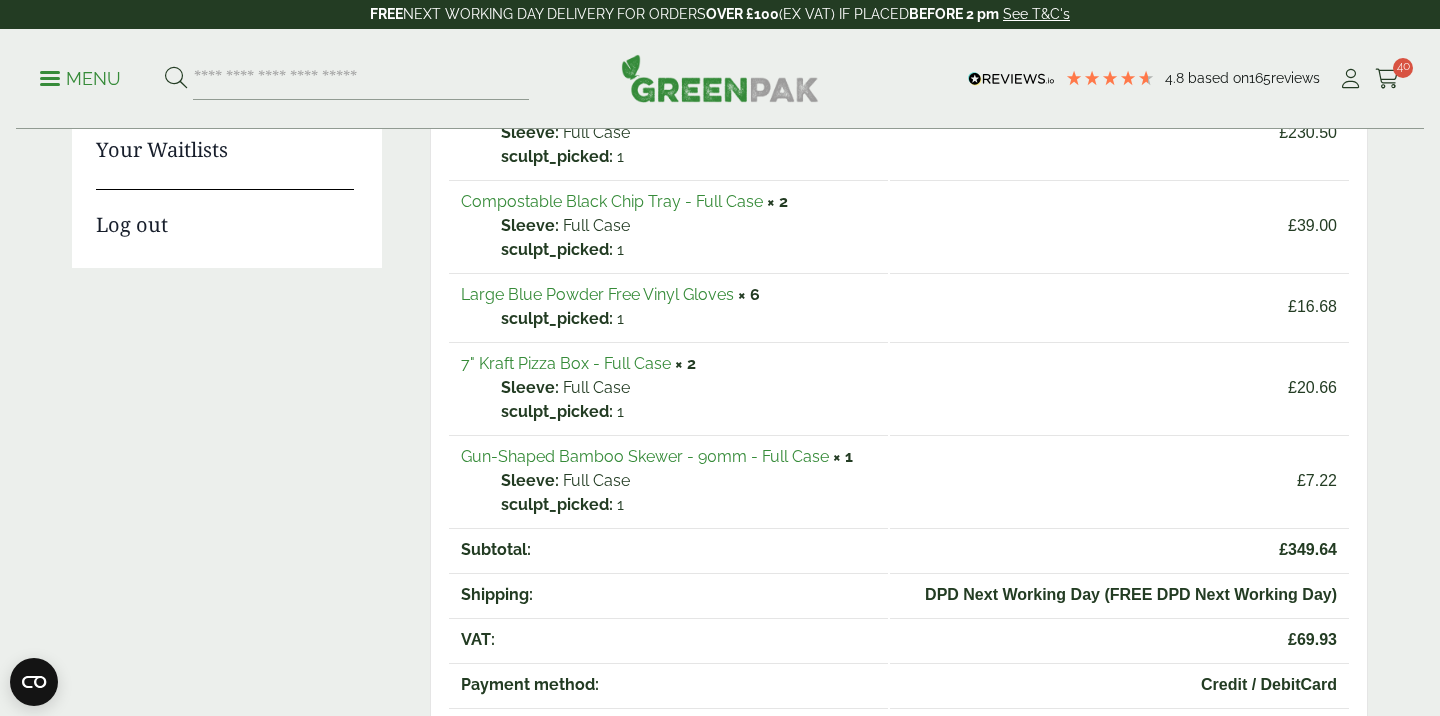 click on "7" Kraft Pizza Box - Full Case" at bounding box center (566, 363) 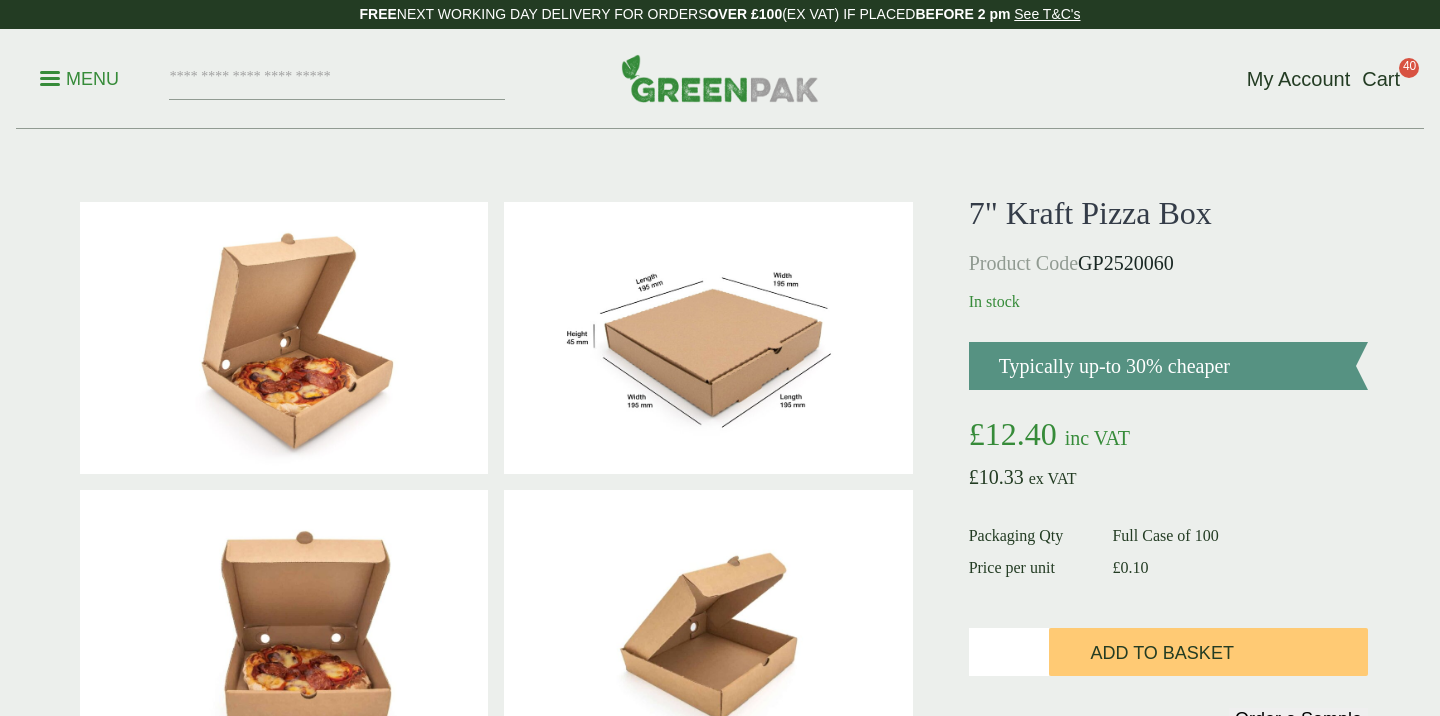 scroll, scrollTop: 0, scrollLeft: 0, axis: both 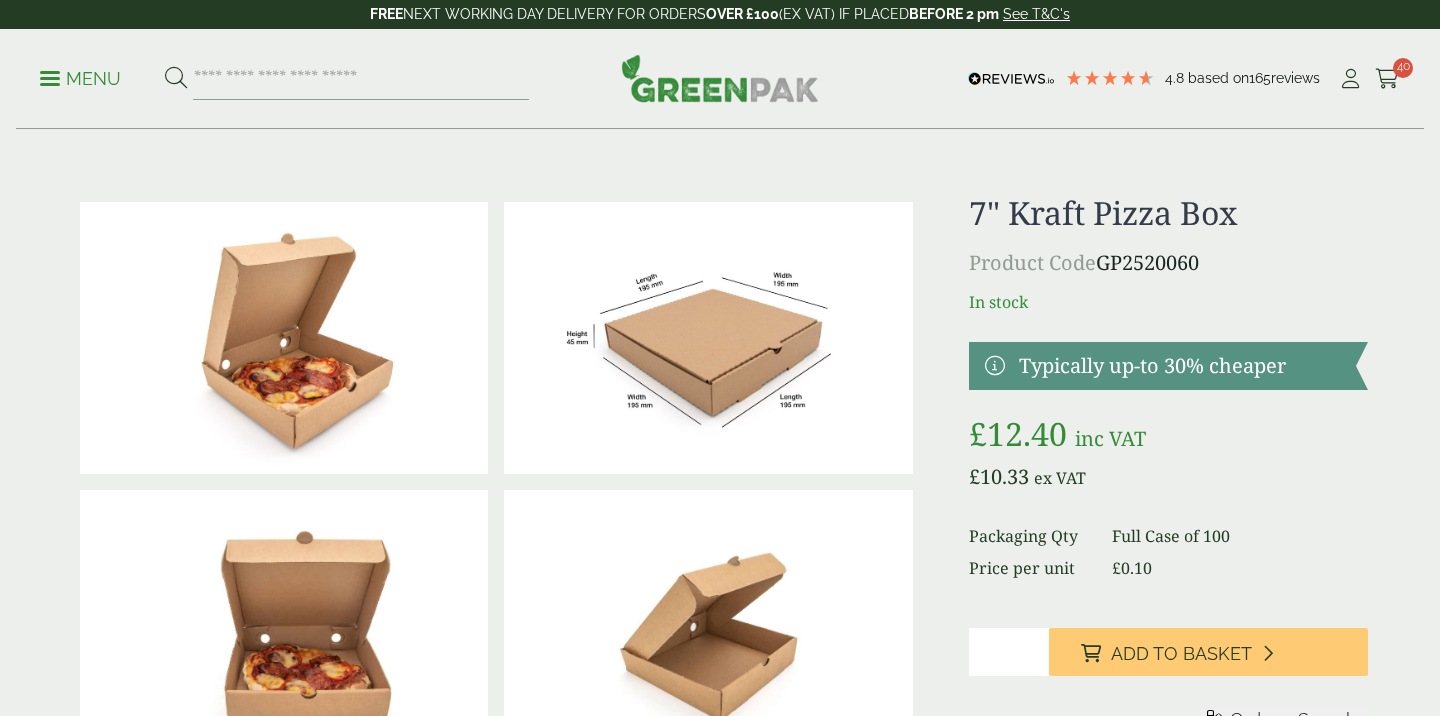 click on "*" at bounding box center (1009, 652) 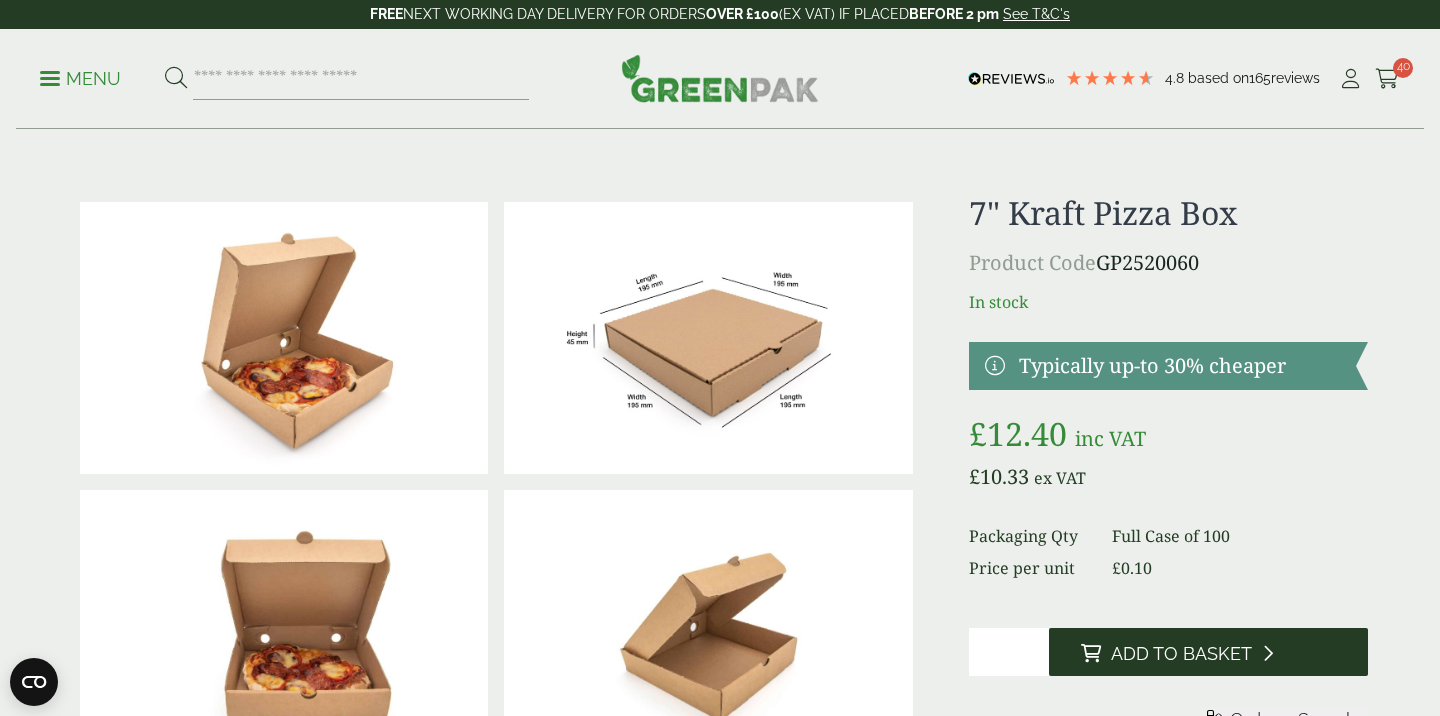 type on "*" 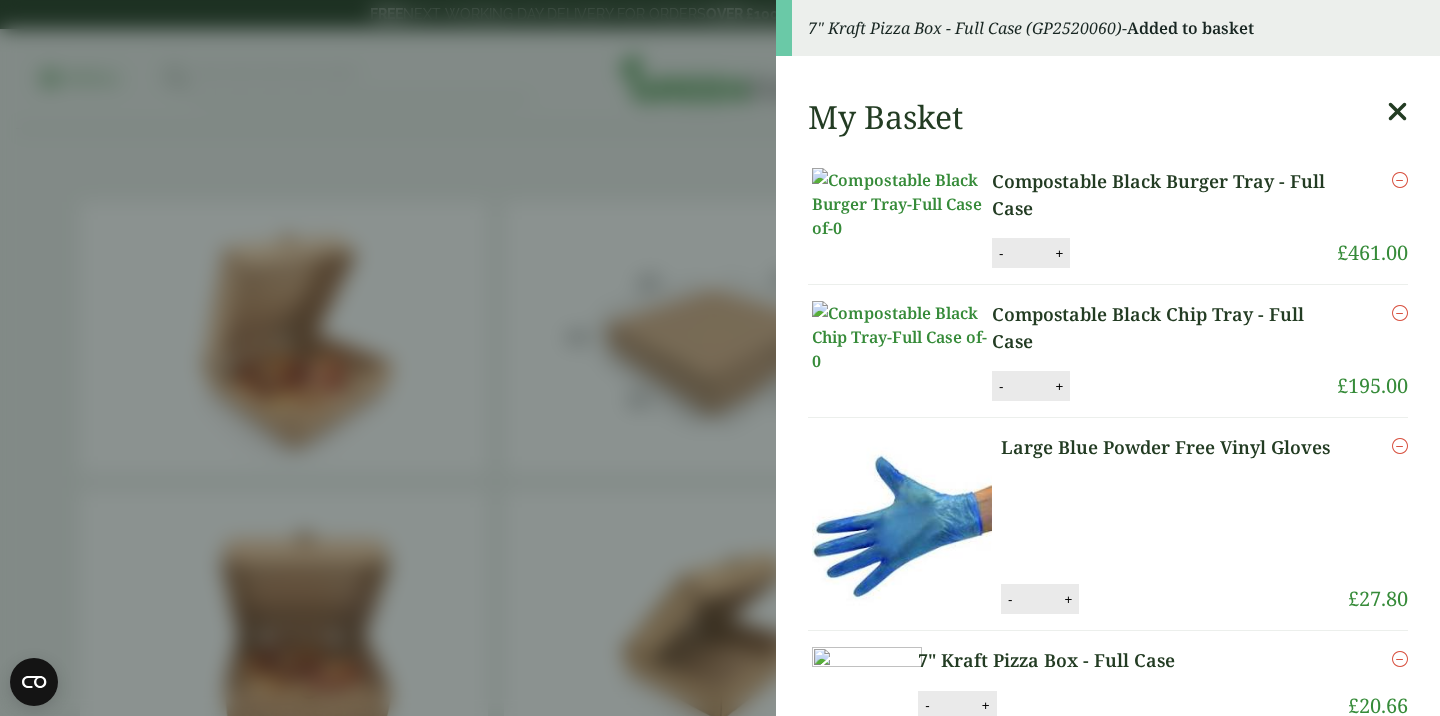 click at bounding box center (1397, 112) 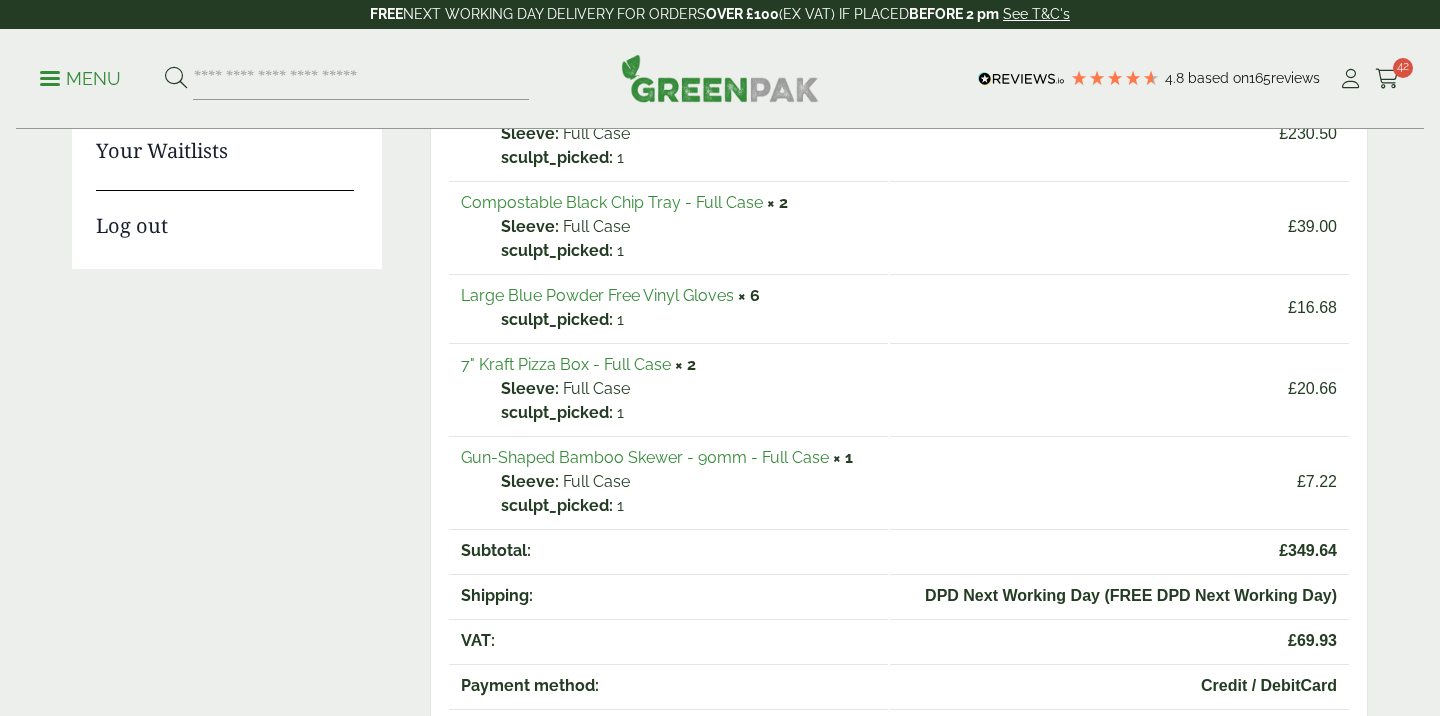 scroll, scrollTop: 452, scrollLeft: 0, axis: vertical 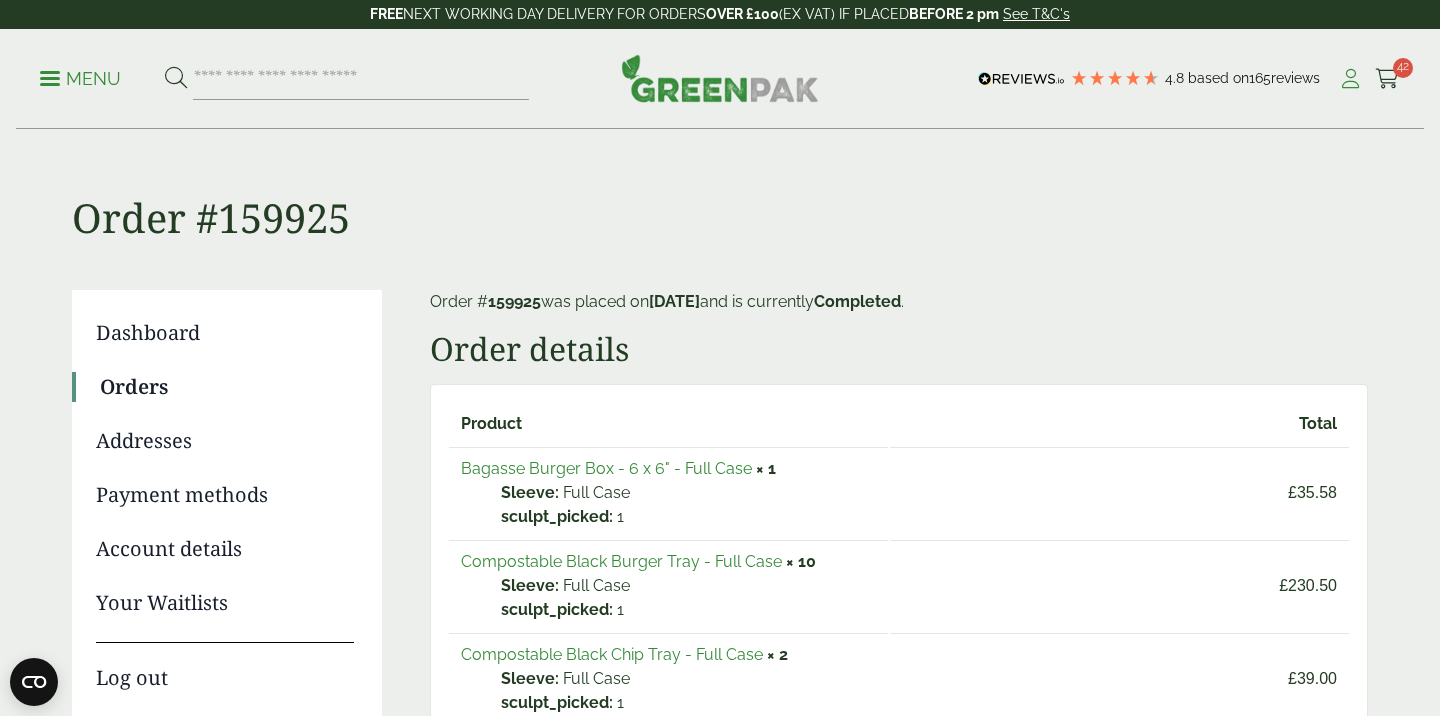 click at bounding box center [1350, 79] 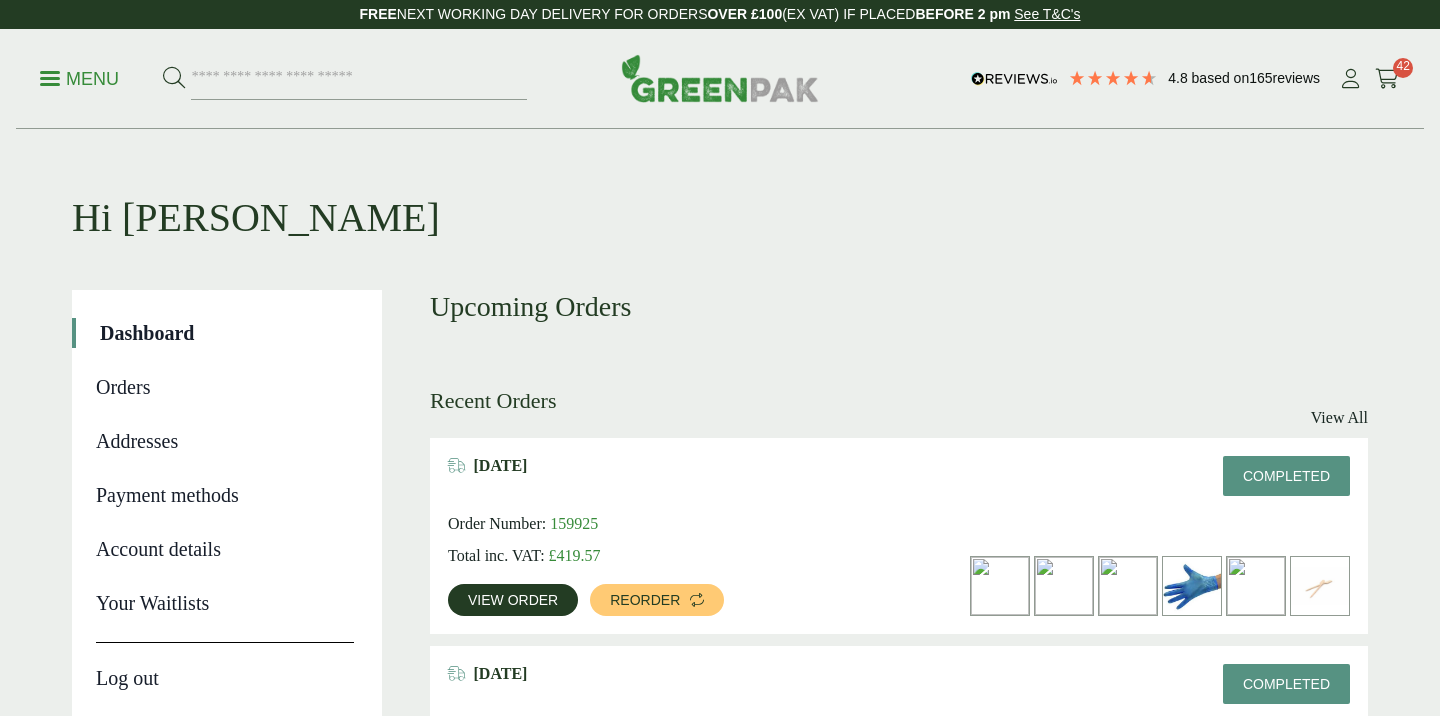 scroll, scrollTop: 0, scrollLeft: 0, axis: both 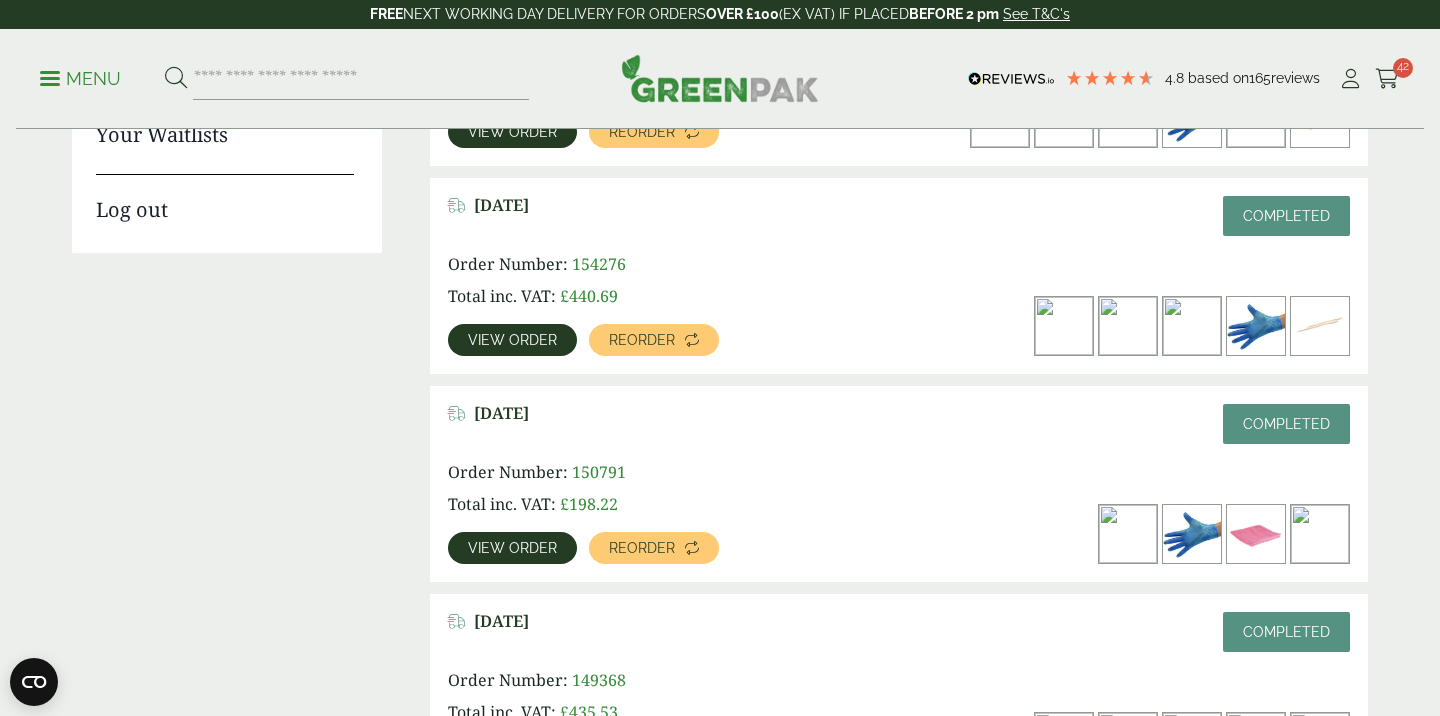 click on "View order" at bounding box center [512, 340] 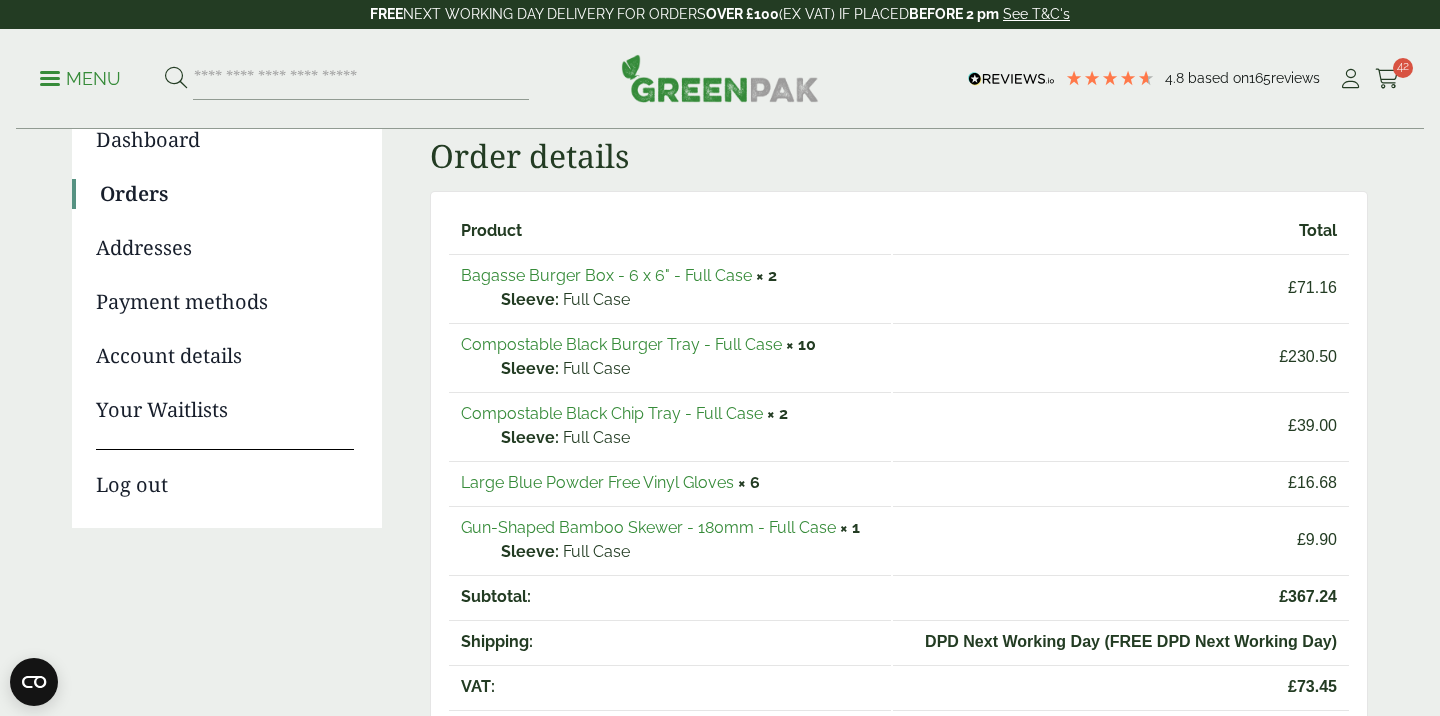 scroll, scrollTop: 193, scrollLeft: 0, axis: vertical 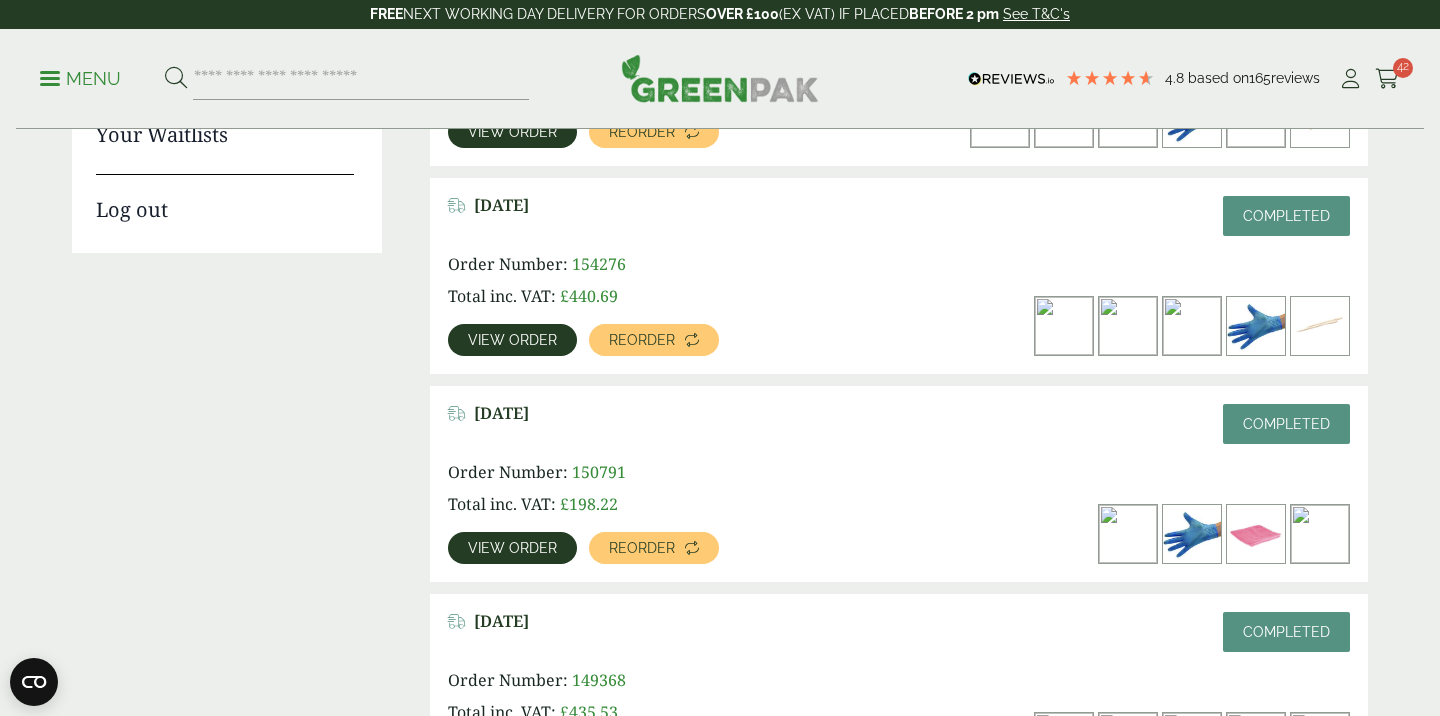 click on "View order" at bounding box center (512, 548) 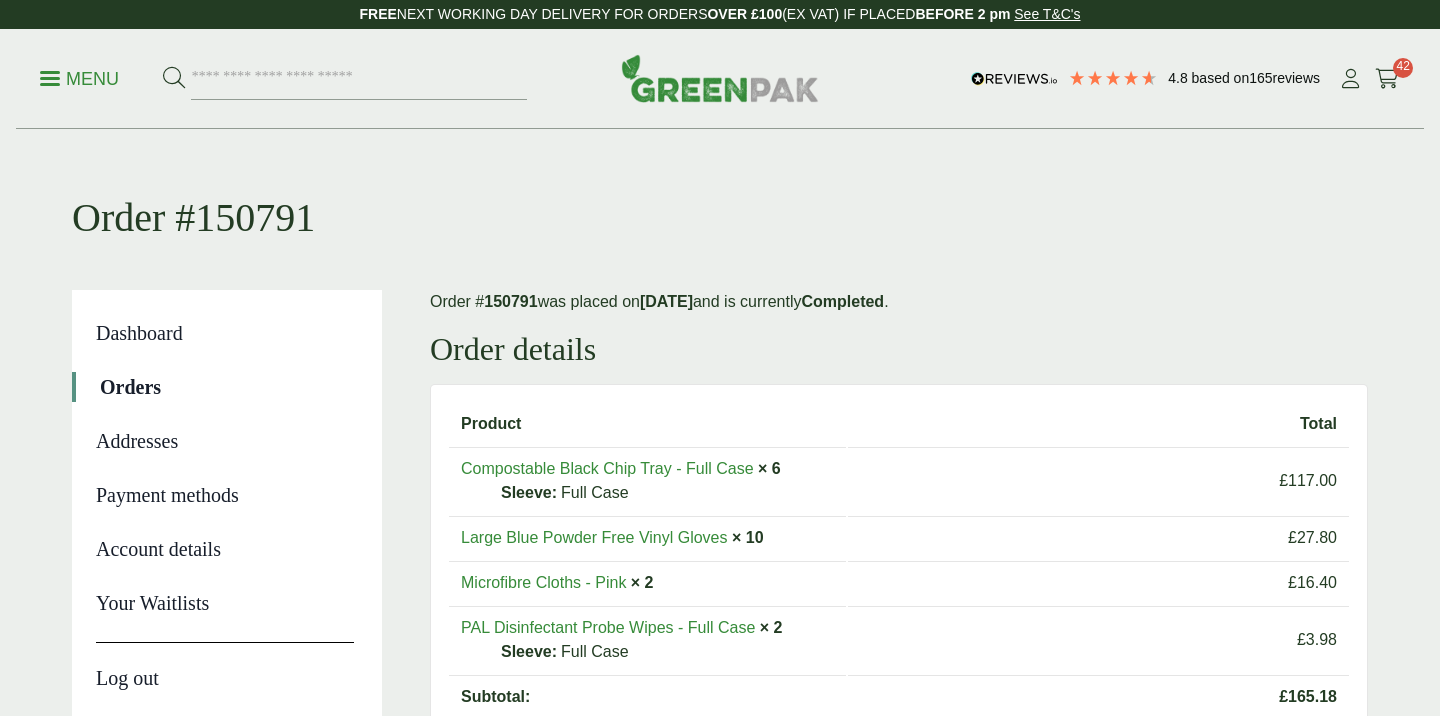scroll, scrollTop: 58, scrollLeft: 0, axis: vertical 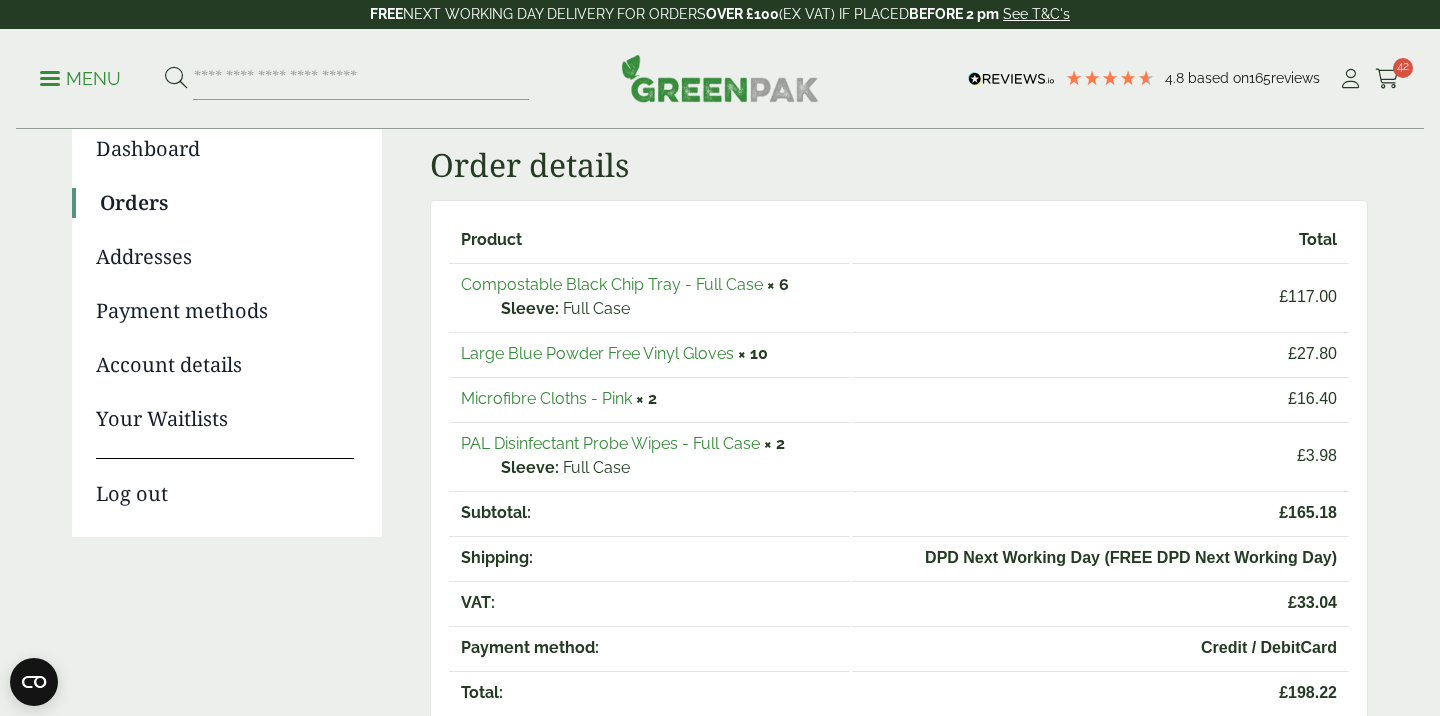 click on "PAL Disinfectant Probe Wipes - Full Case" at bounding box center (610, 443) 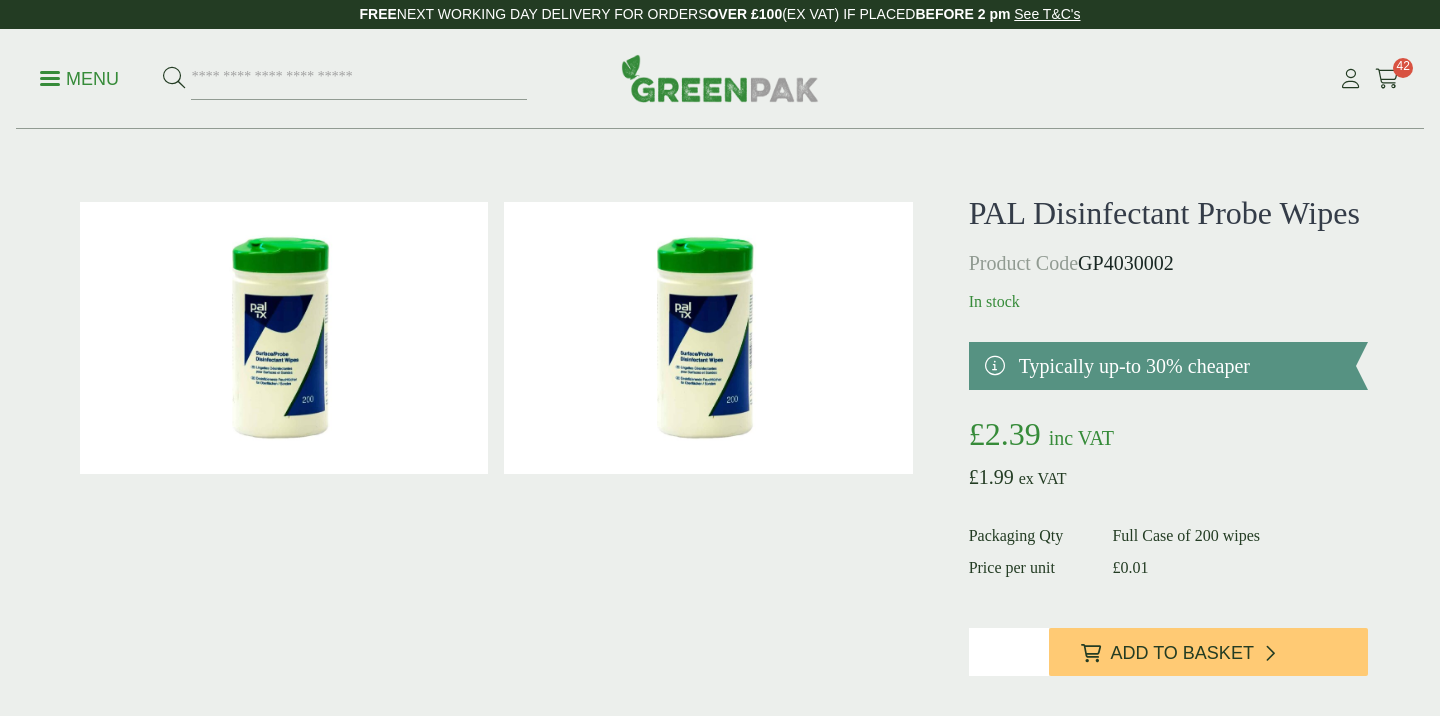 scroll, scrollTop: 0, scrollLeft: 0, axis: both 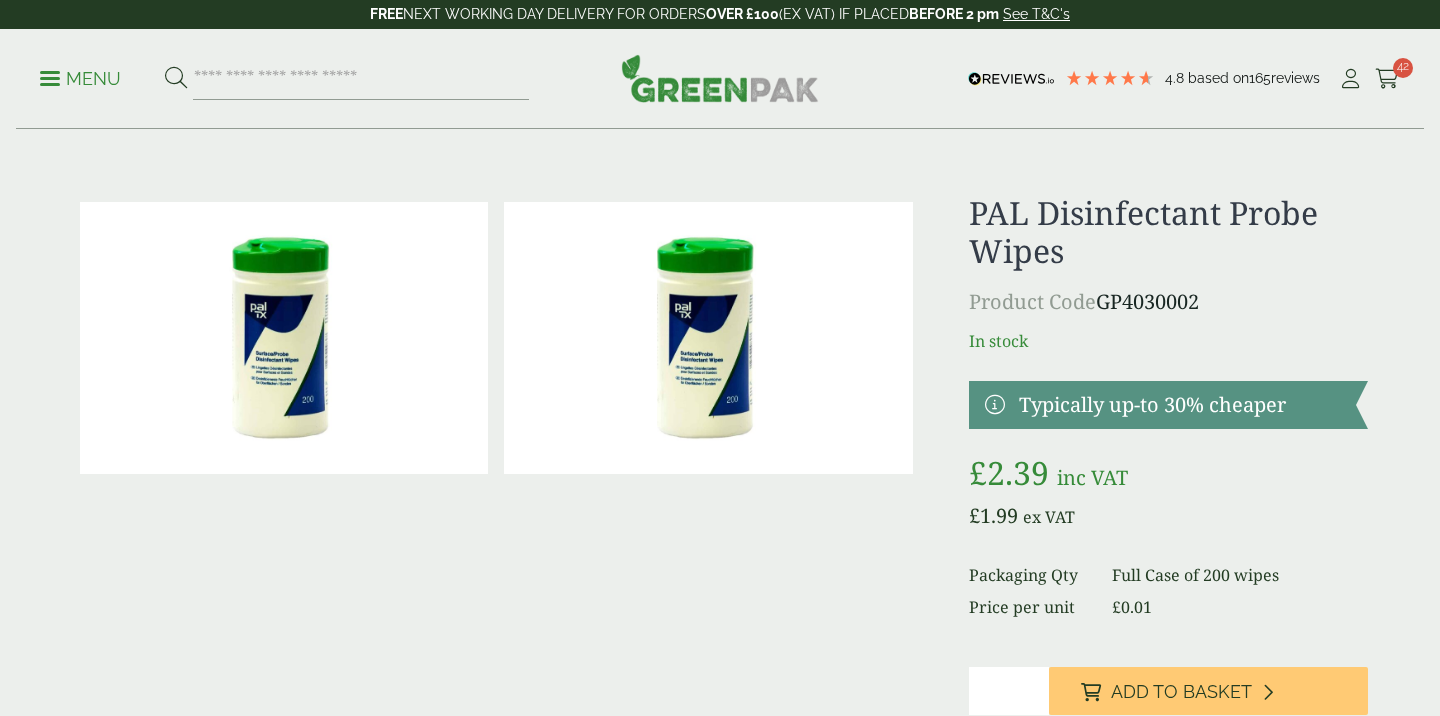click on "*" at bounding box center [1009, 691] 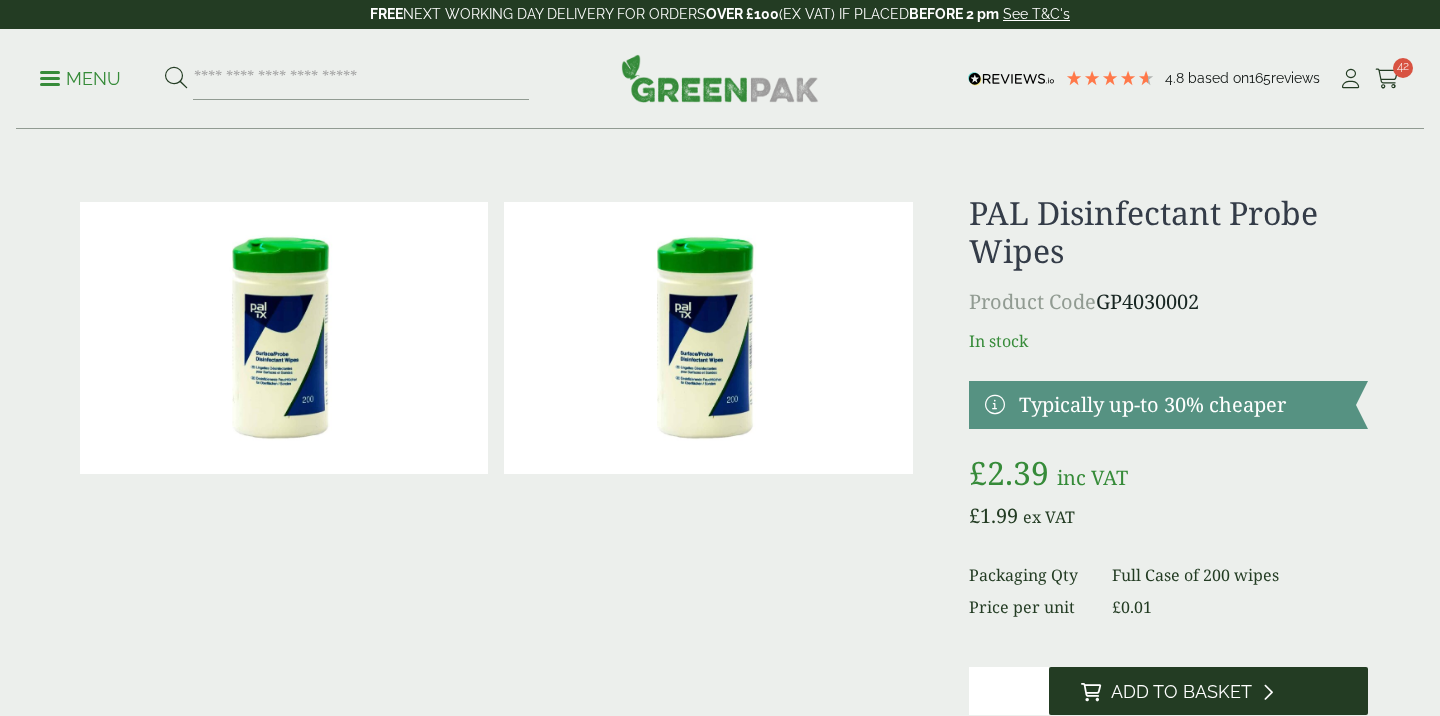 click on "Add to Basket" at bounding box center (1181, 692) 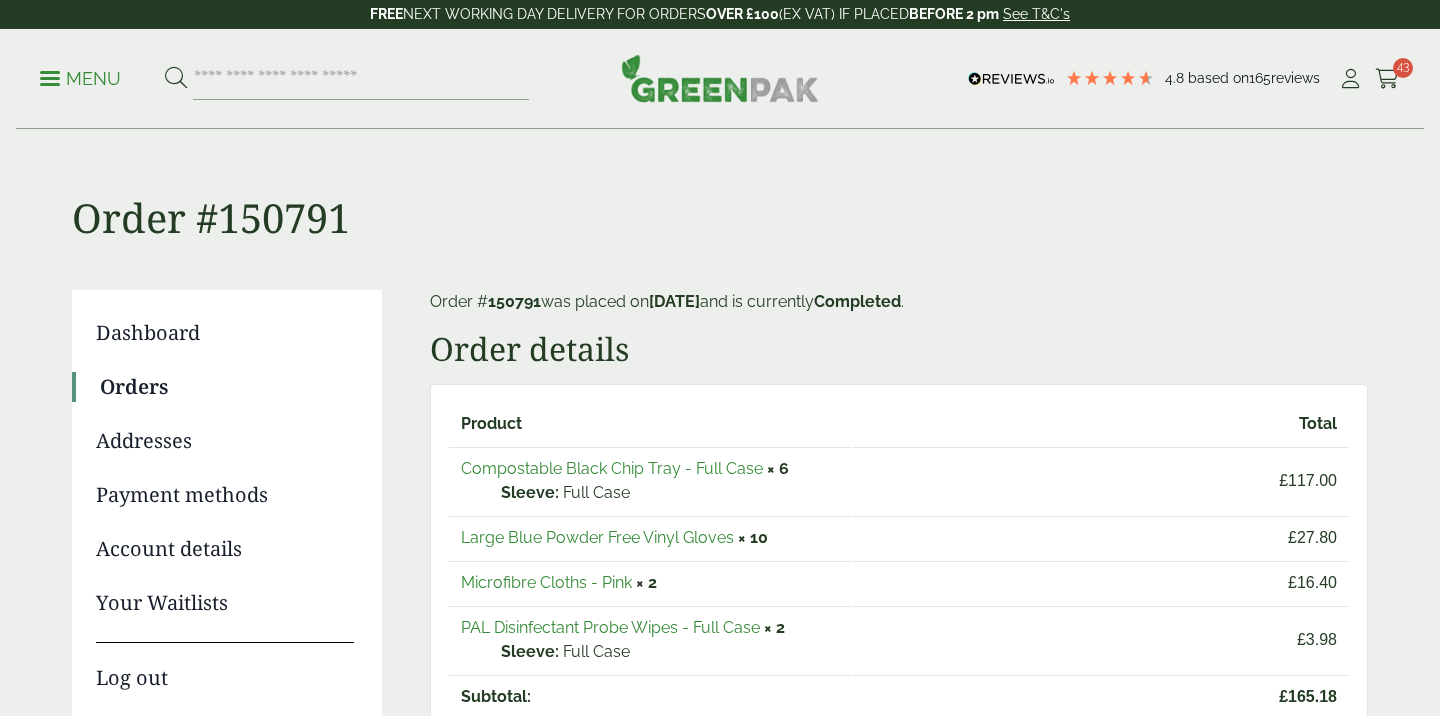 scroll, scrollTop: 393, scrollLeft: 0, axis: vertical 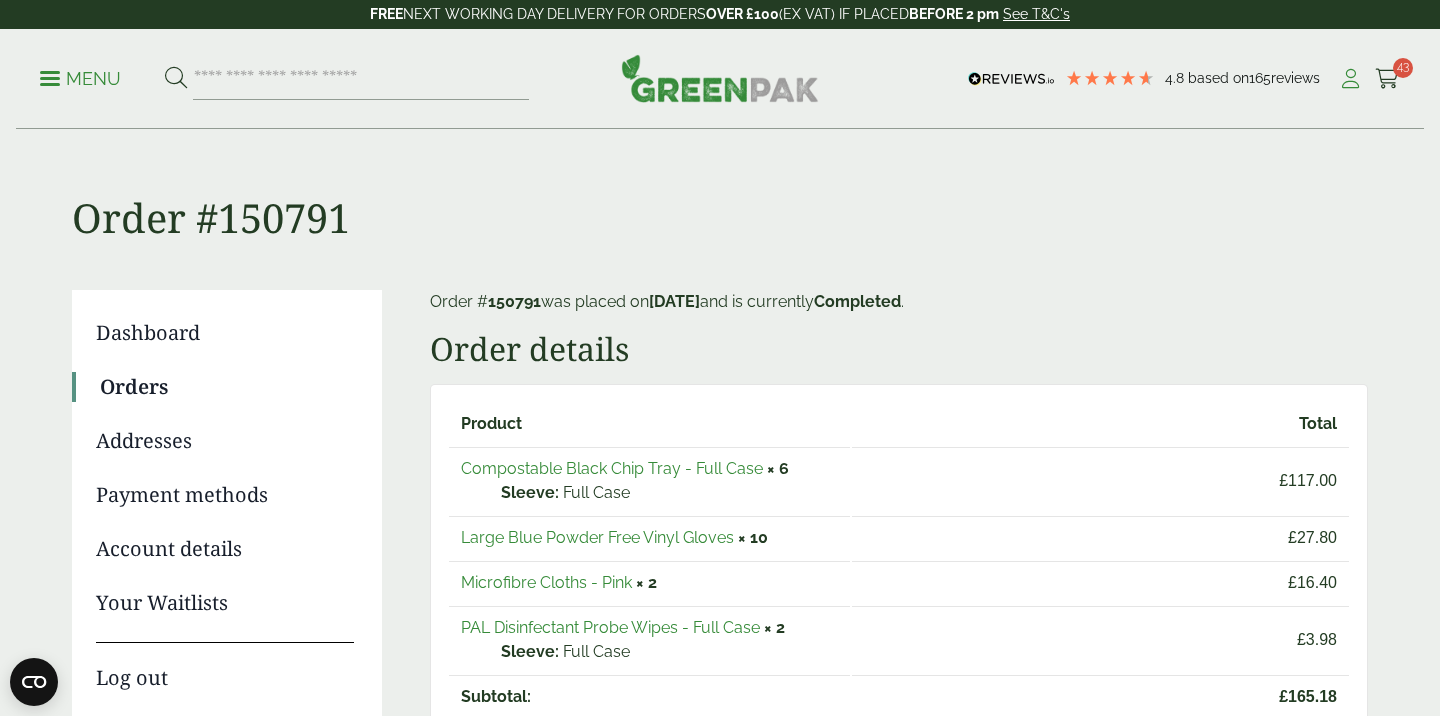 click at bounding box center [1350, 79] 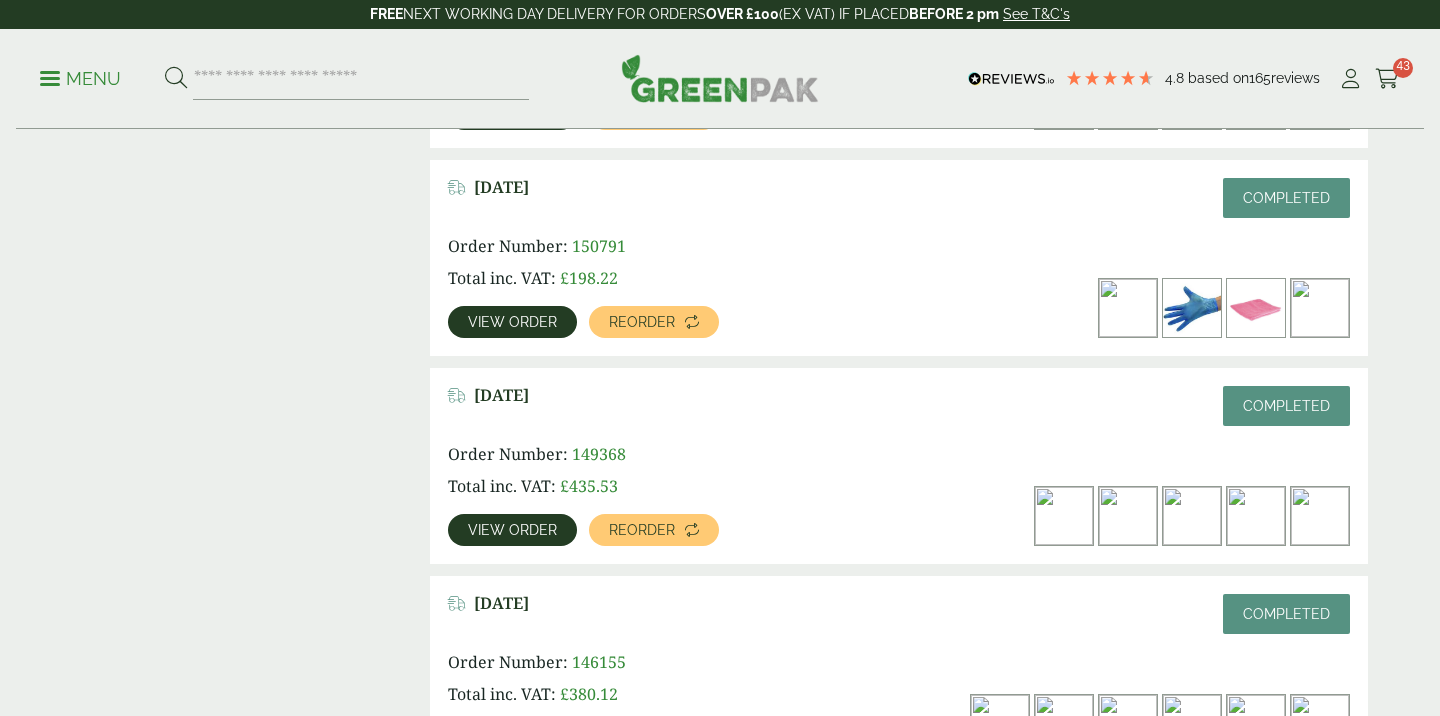 scroll, scrollTop: 728, scrollLeft: 0, axis: vertical 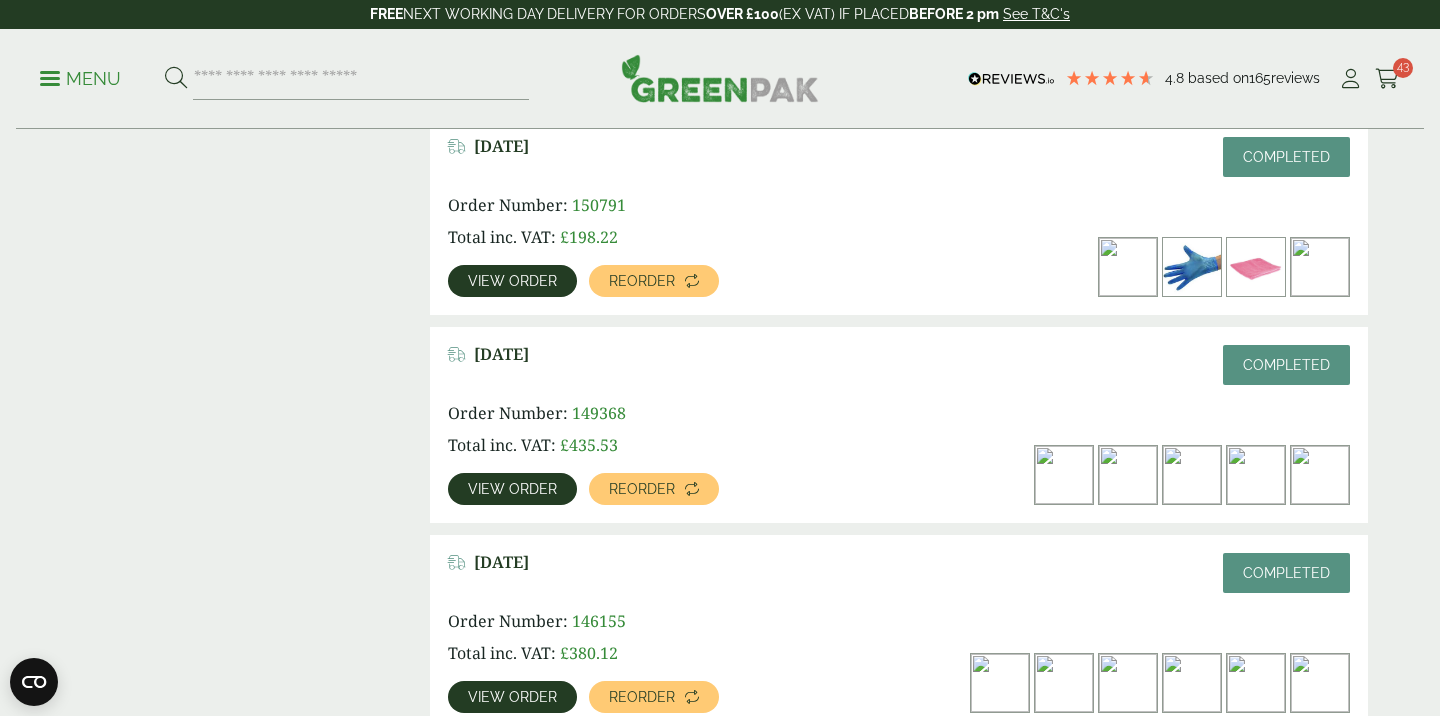 click on "View order" at bounding box center [512, 489] 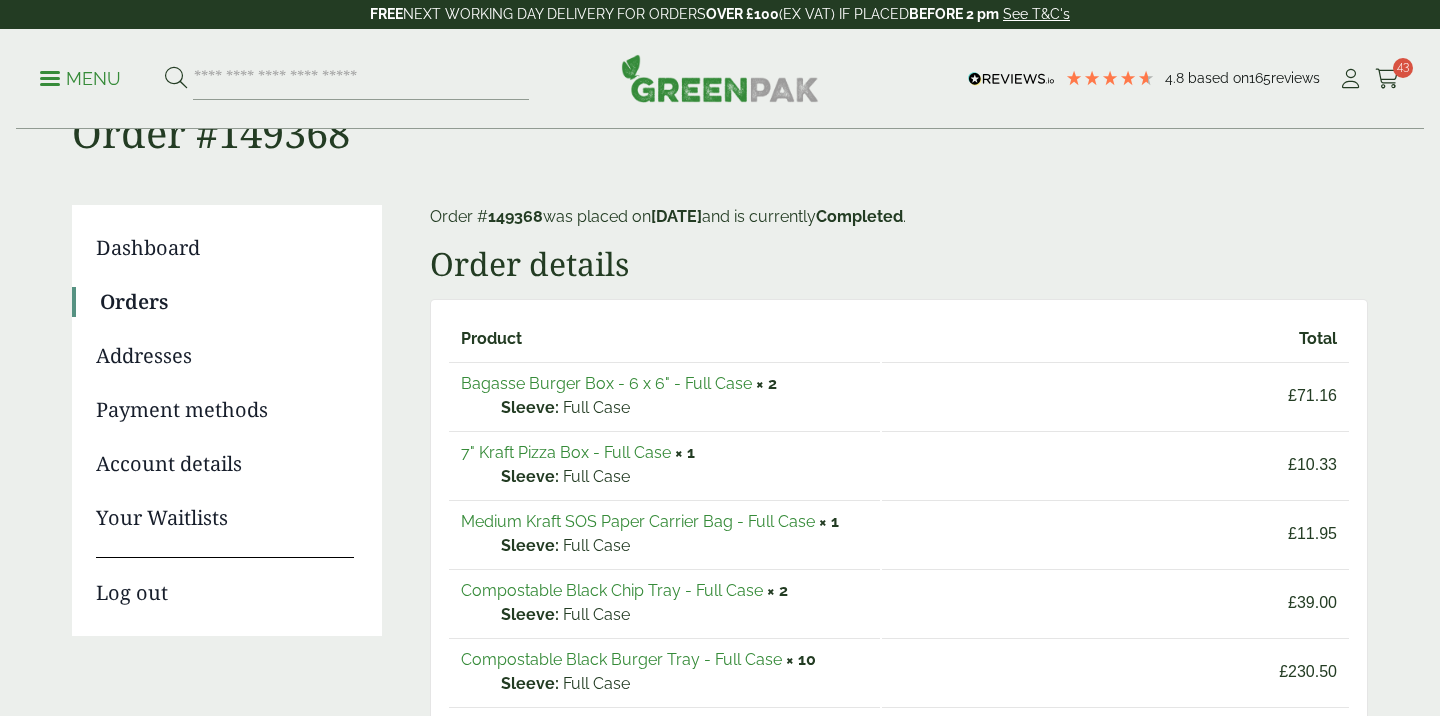 scroll, scrollTop: 94, scrollLeft: 0, axis: vertical 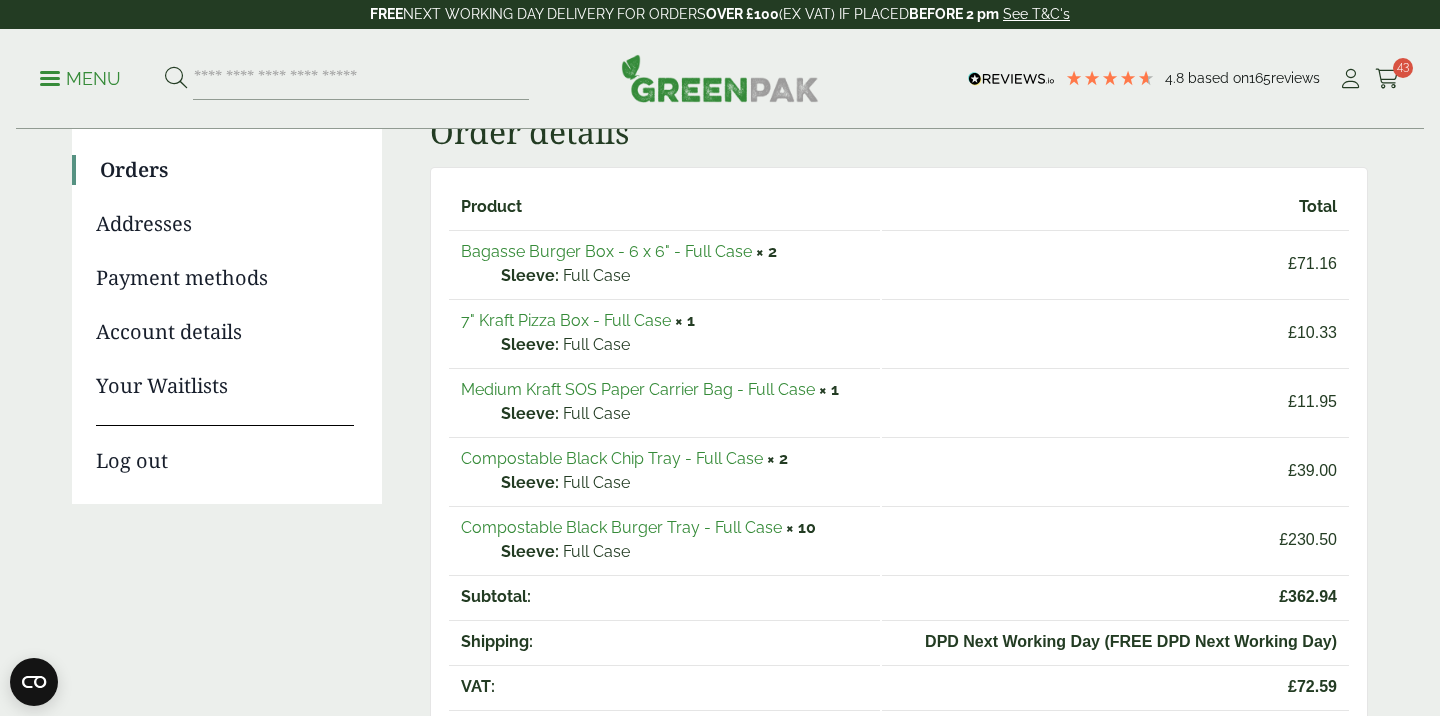 click on "Medium Kraft SOS Paper Carrier Bag - Full Case" at bounding box center [638, 389] 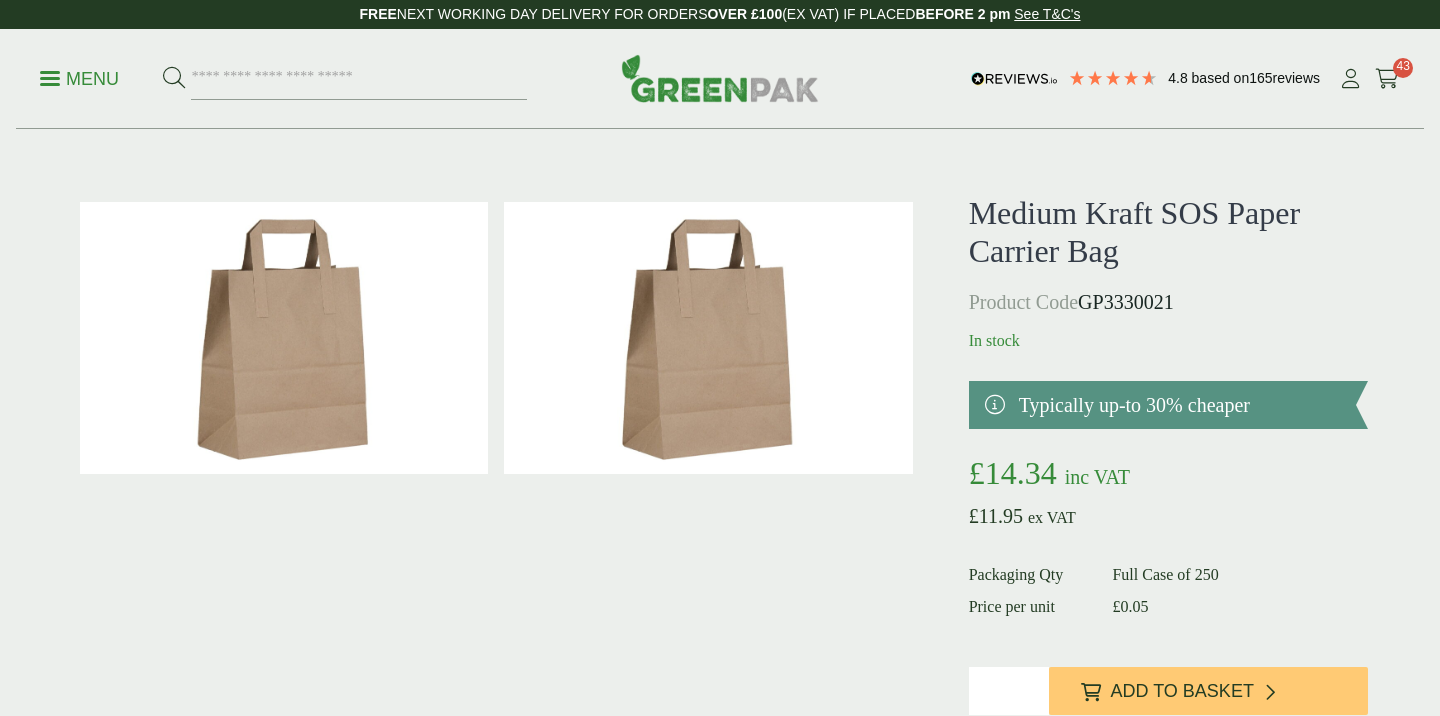 scroll, scrollTop: 0, scrollLeft: 0, axis: both 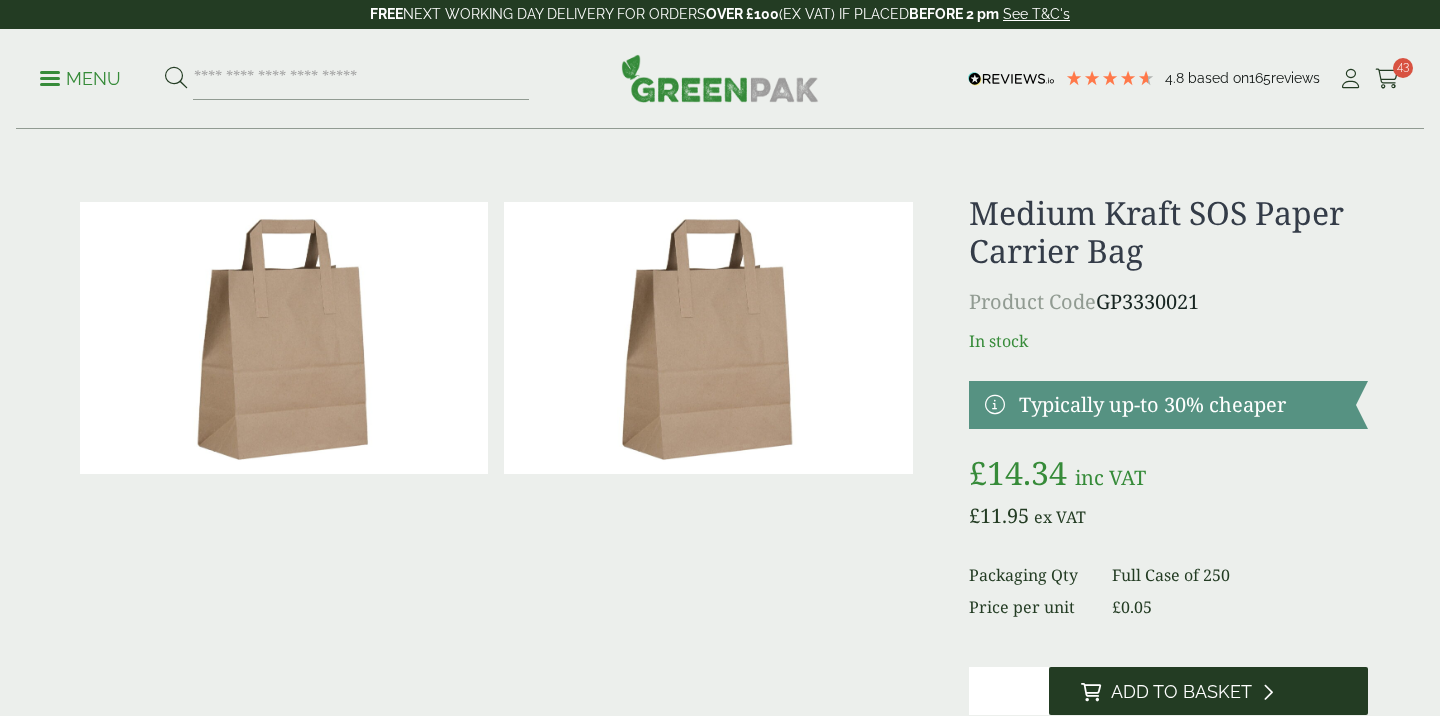 click on "Add to Basket" at bounding box center (1181, 692) 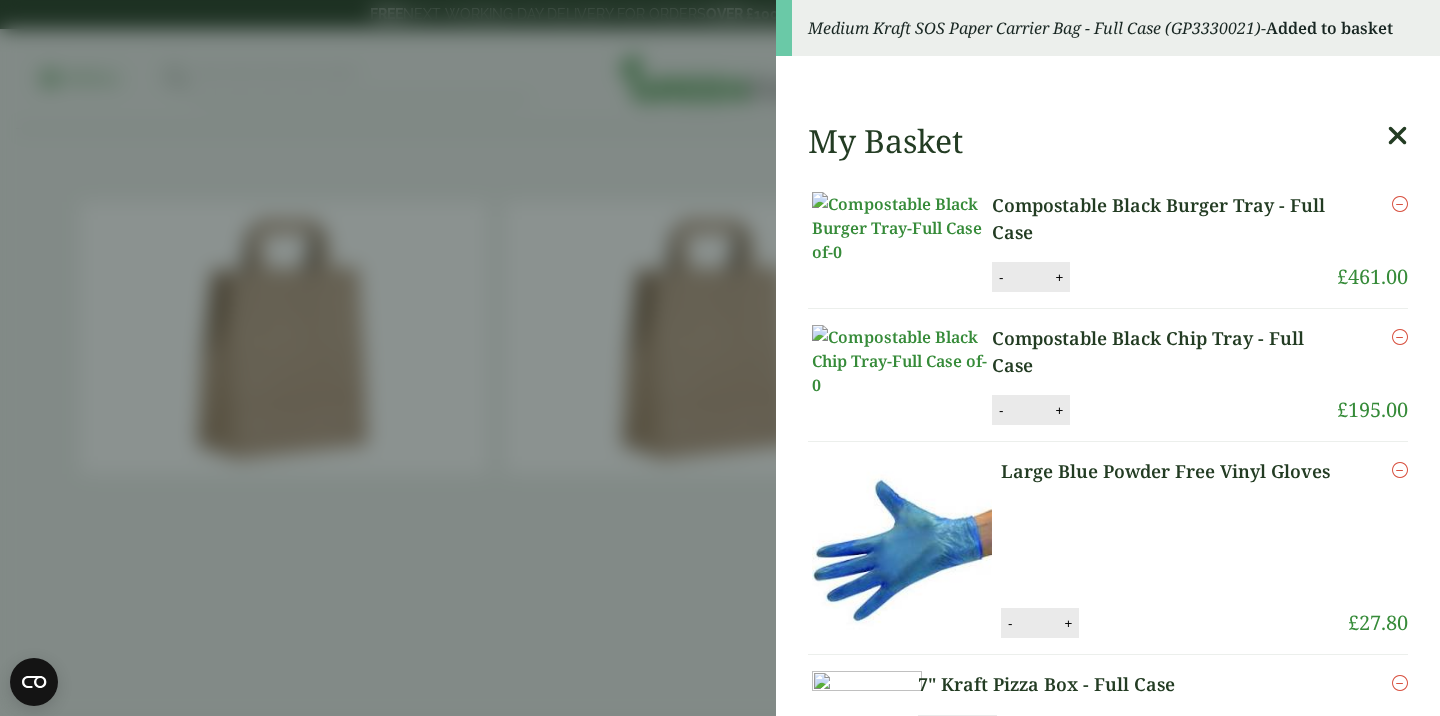 click on "Medium Kraft SOS Paper Carrier Bag - Full Case (GP3330021)  -  Added to basket
My Basket
Compostable Black Burger Tray - Full Case
Compostable Black Burger Tray - Full Case quantity
- ** +
Update
Remove
£ -" at bounding box center [720, 358] 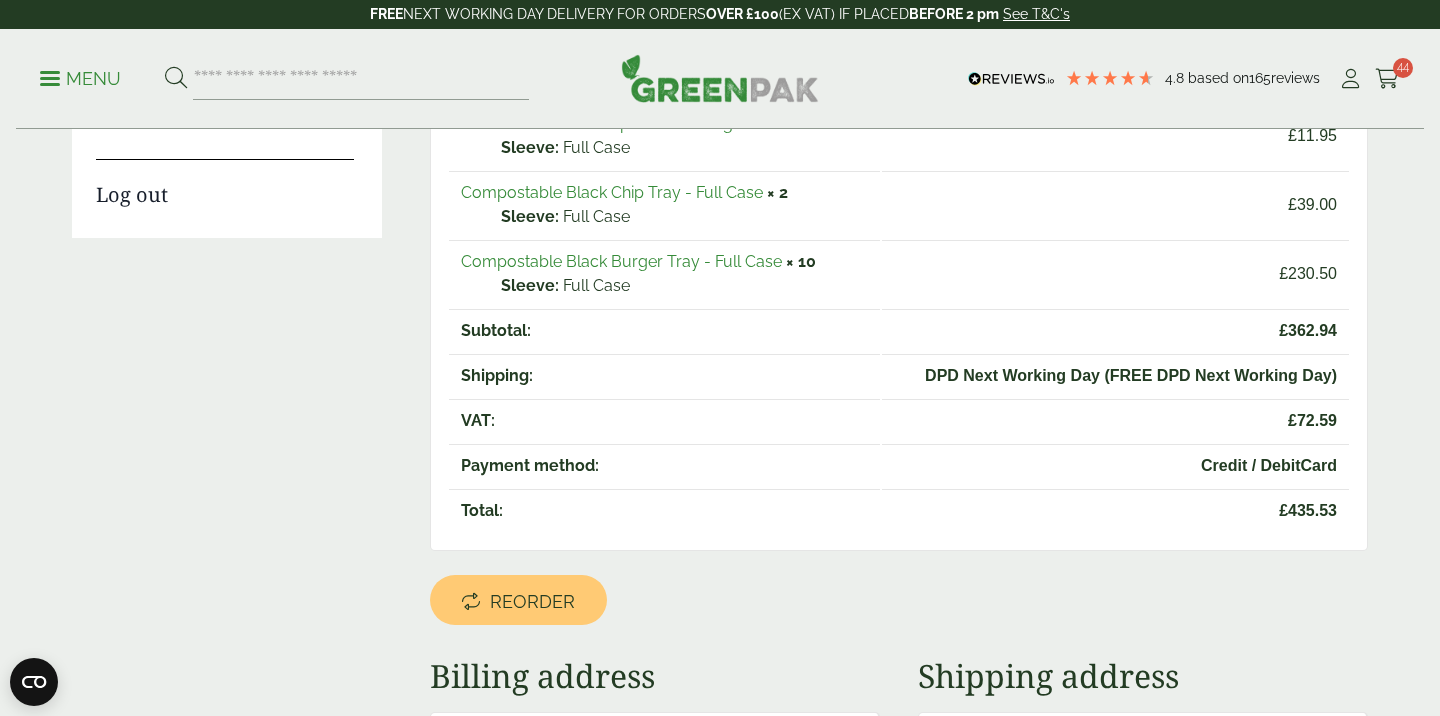 scroll, scrollTop: 483, scrollLeft: 0, axis: vertical 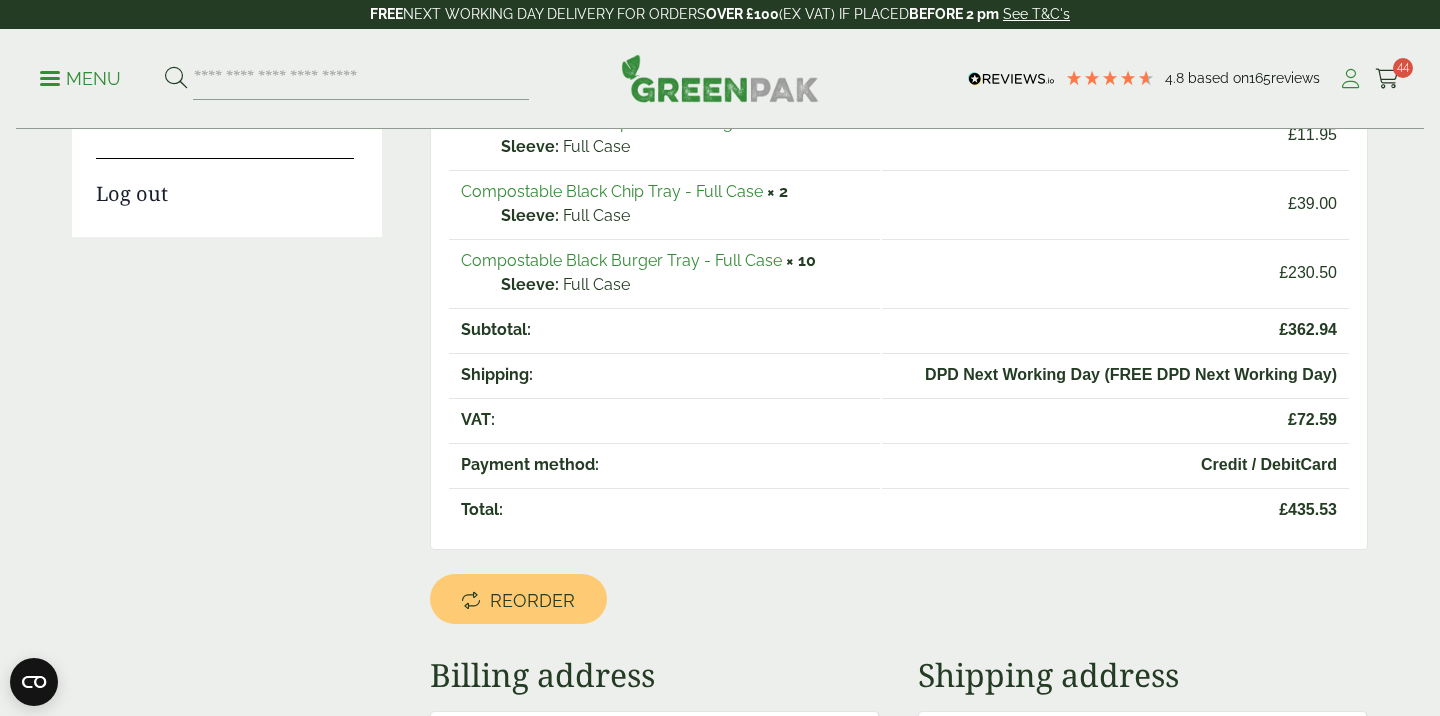 click at bounding box center (1350, 79) 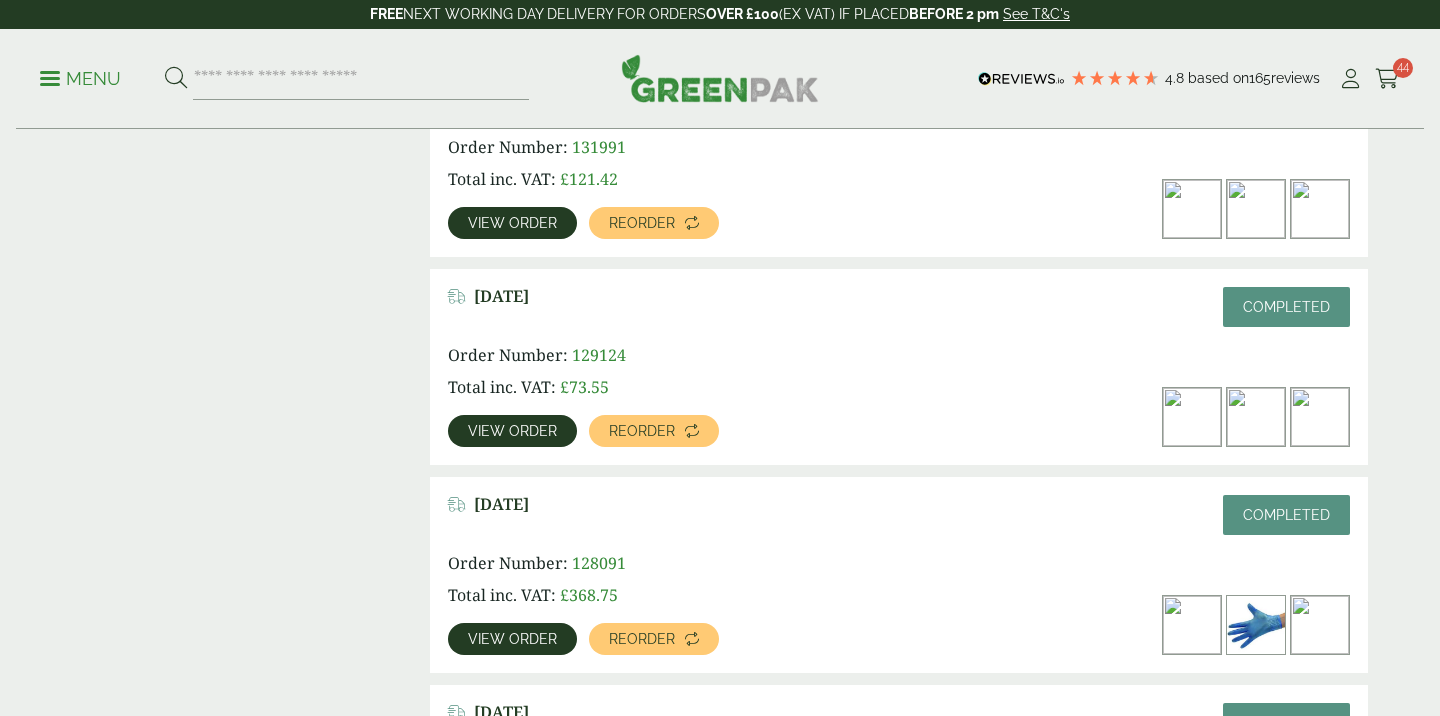 scroll, scrollTop: 1716, scrollLeft: 0, axis: vertical 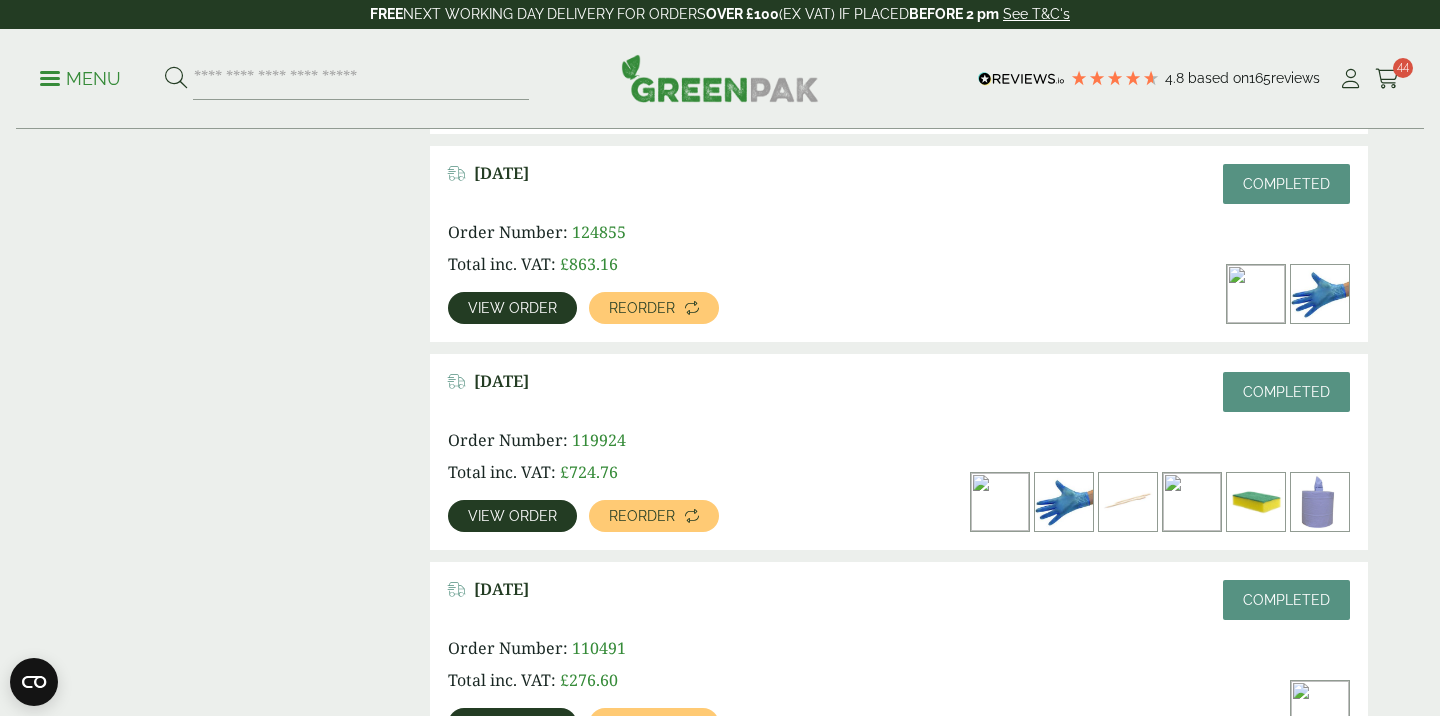click on "View order" at bounding box center (512, 516) 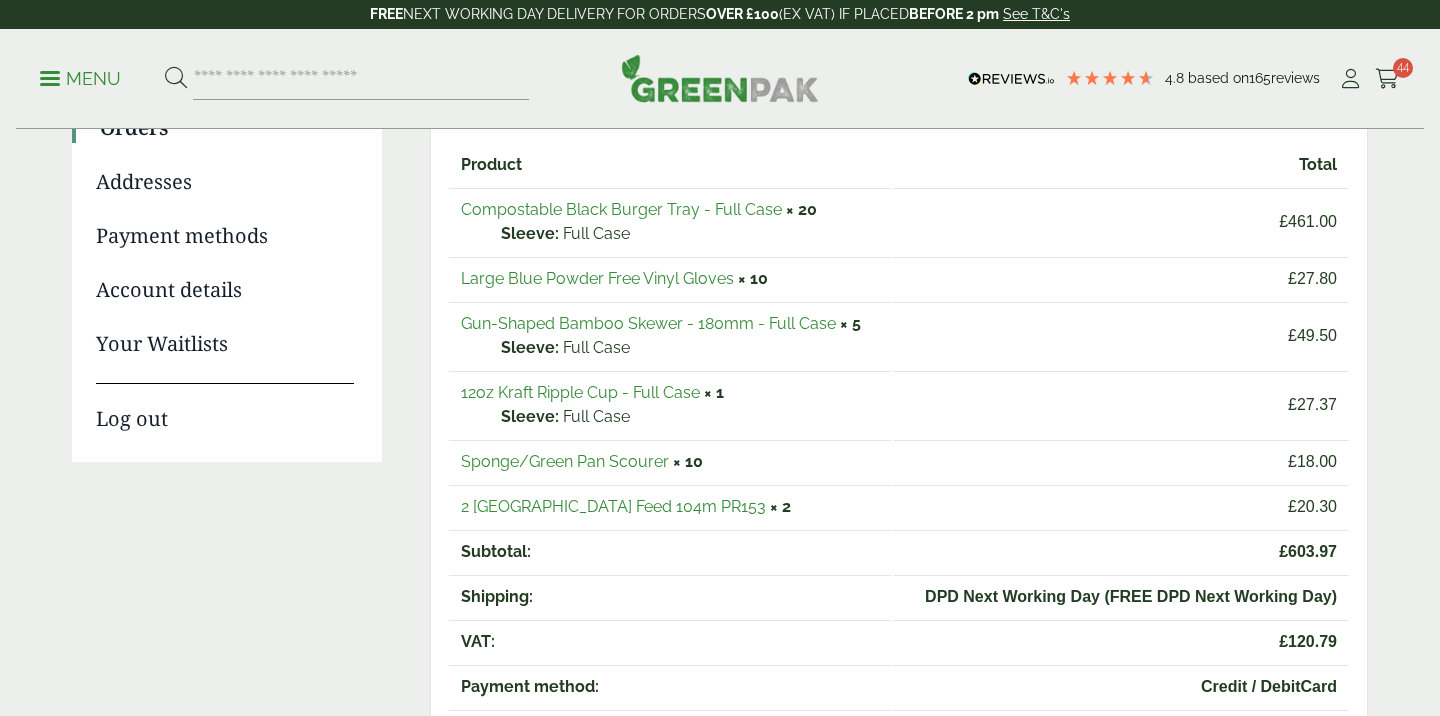scroll, scrollTop: 263, scrollLeft: 0, axis: vertical 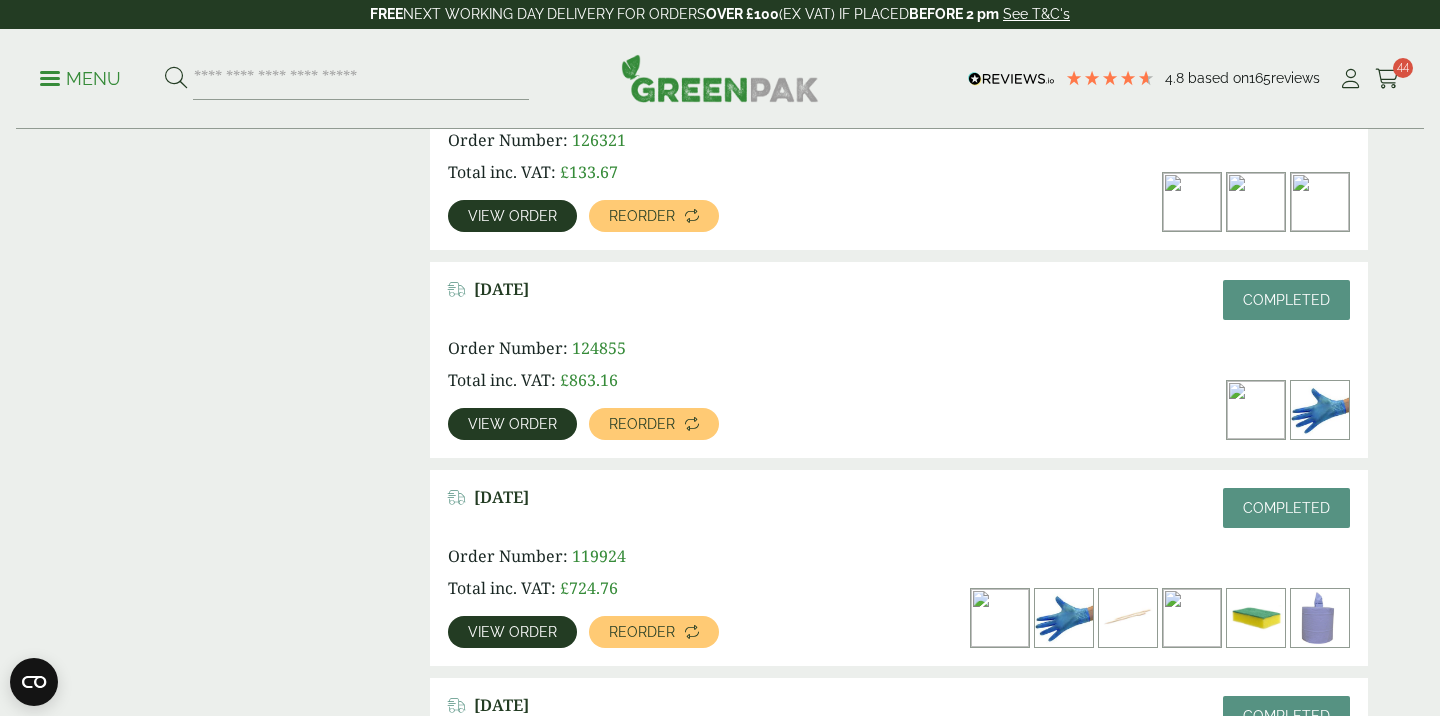 click on "View order" at bounding box center (512, 424) 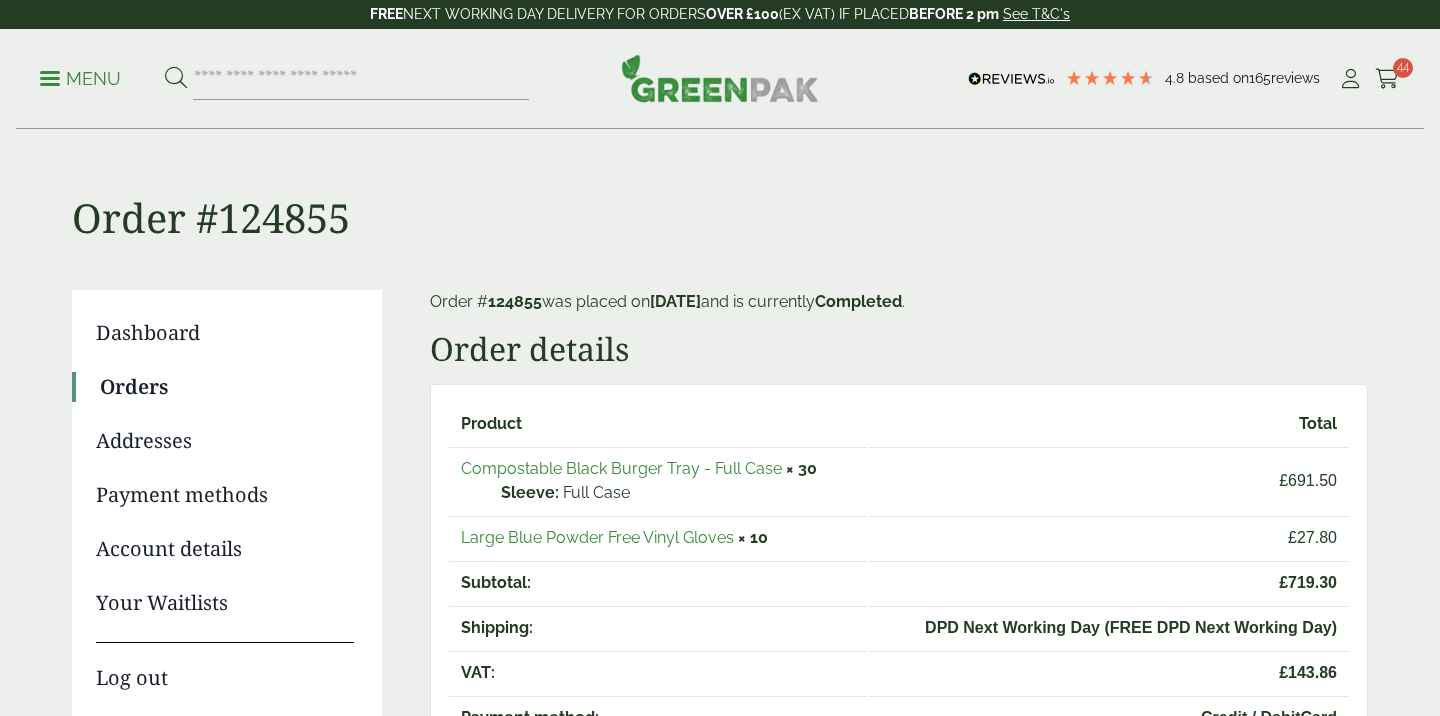 scroll, scrollTop: 0, scrollLeft: 0, axis: both 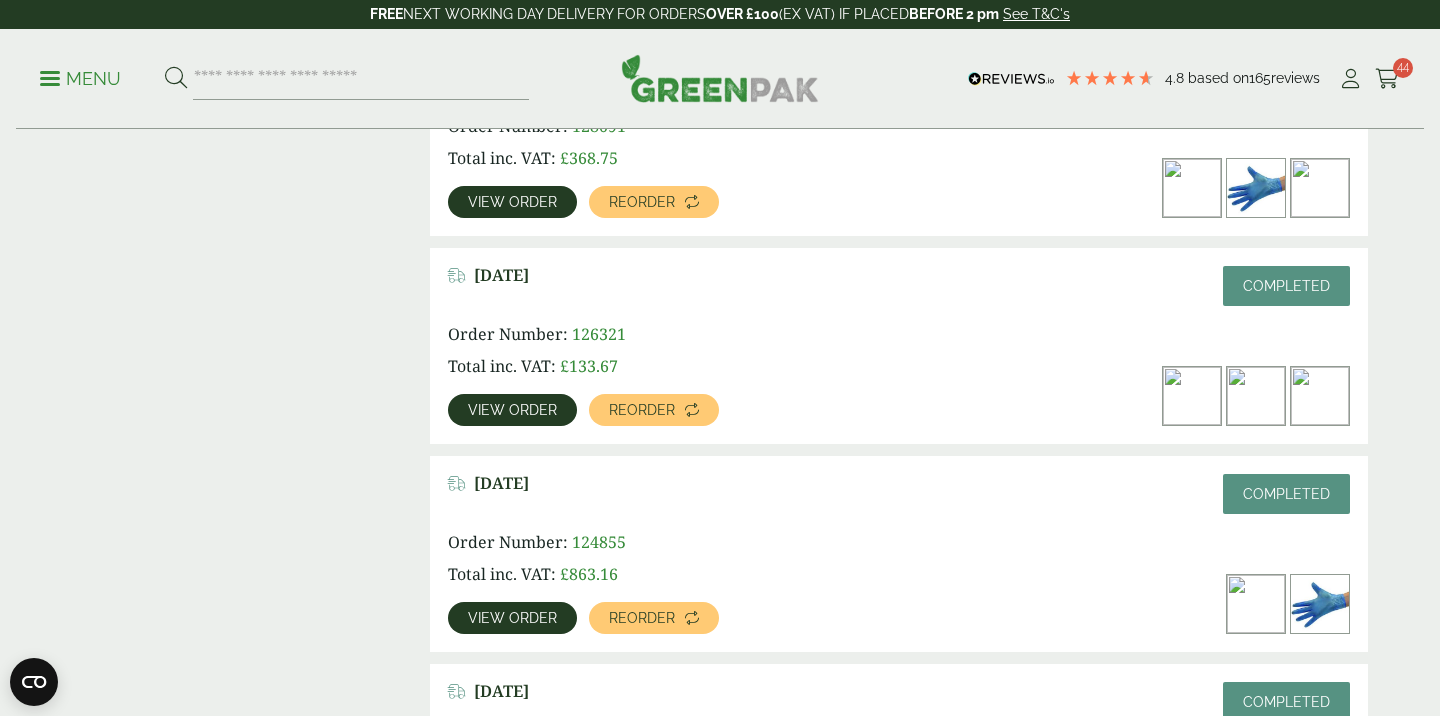 click on "View order" at bounding box center (512, 410) 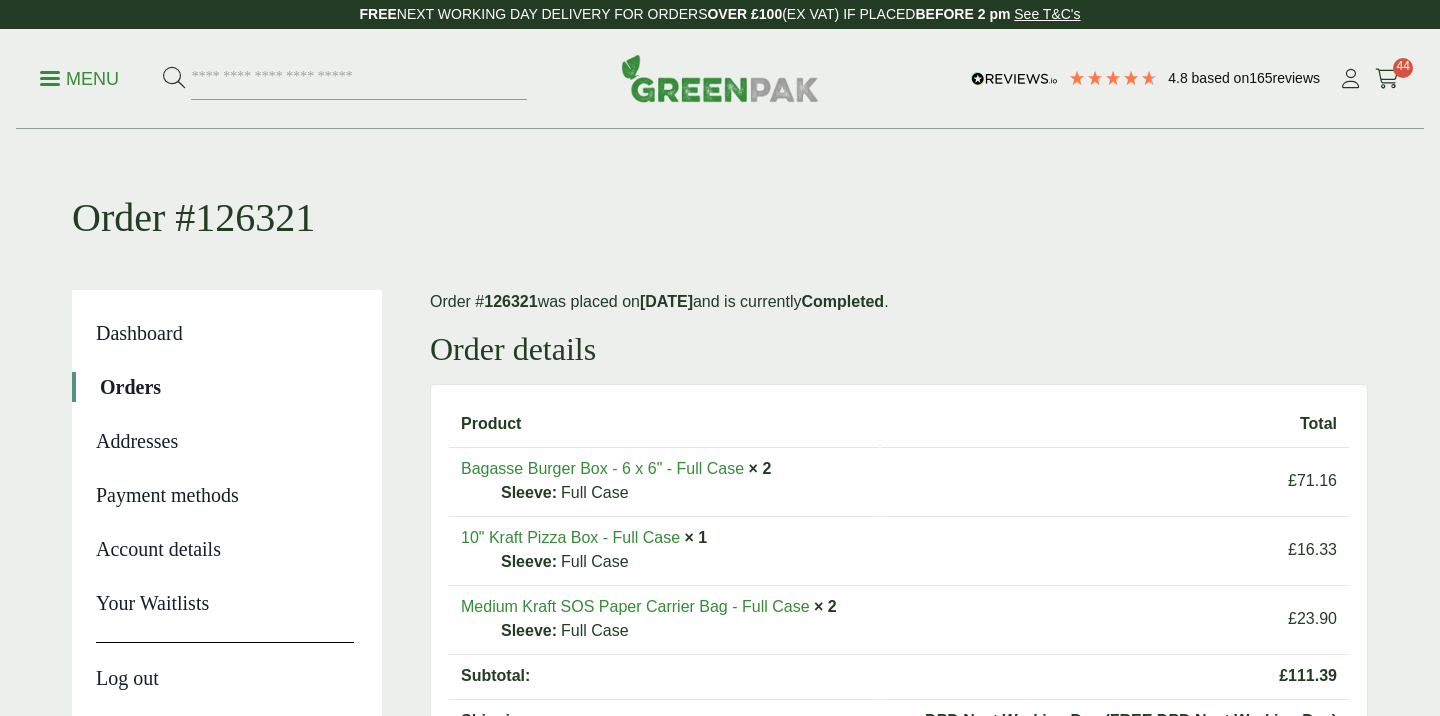 scroll, scrollTop: 101, scrollLeft: 0, axis: vertical 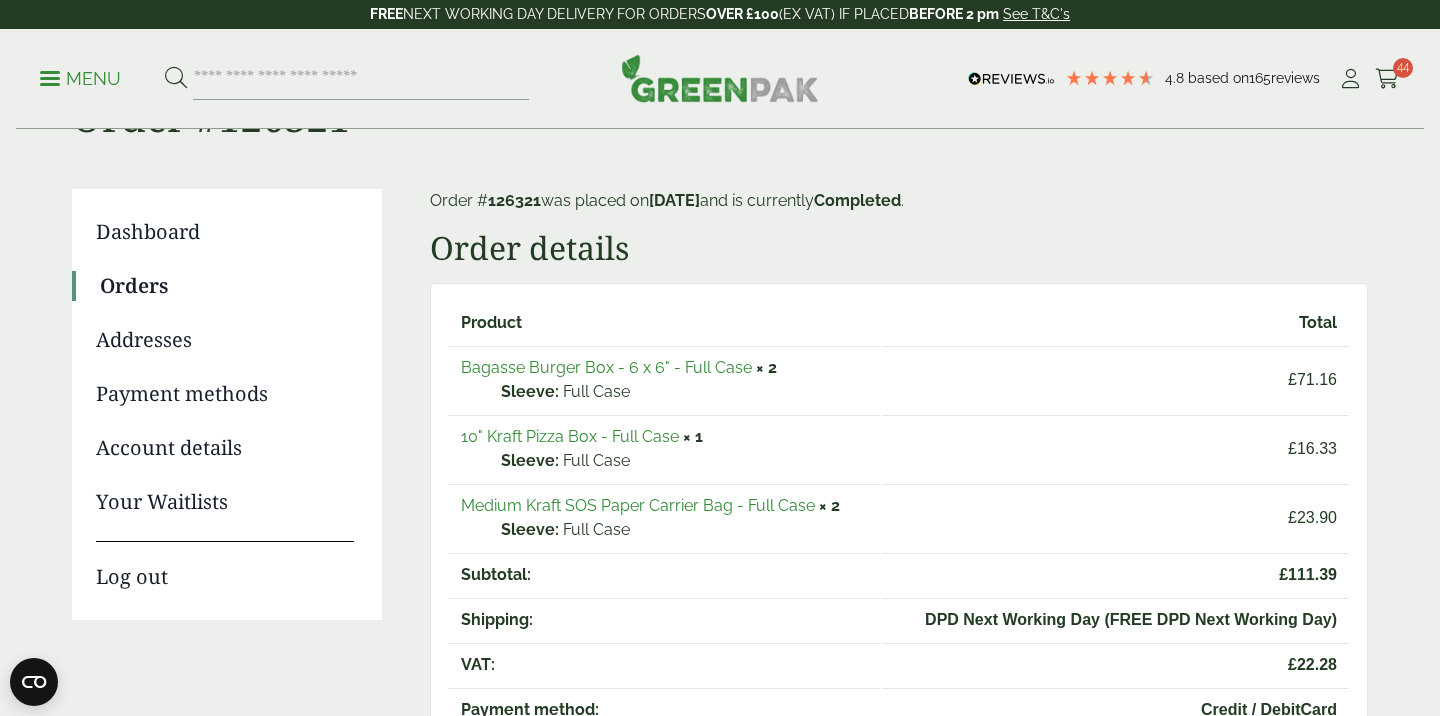 click on "10" Kraft Pizza Box - Full Case" at bounding box center (570, 436) 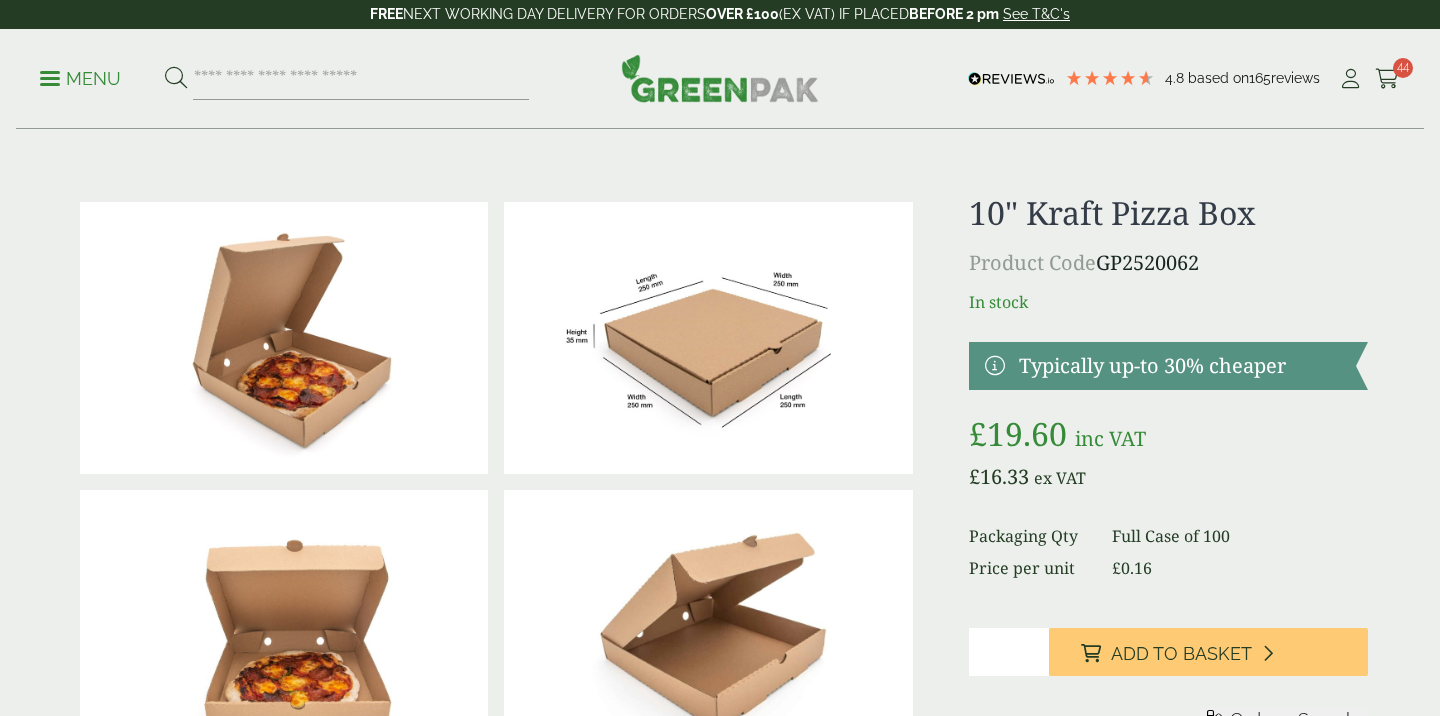 scroll, scrollTop: 201, scrollLeft: 0, axis: vertical 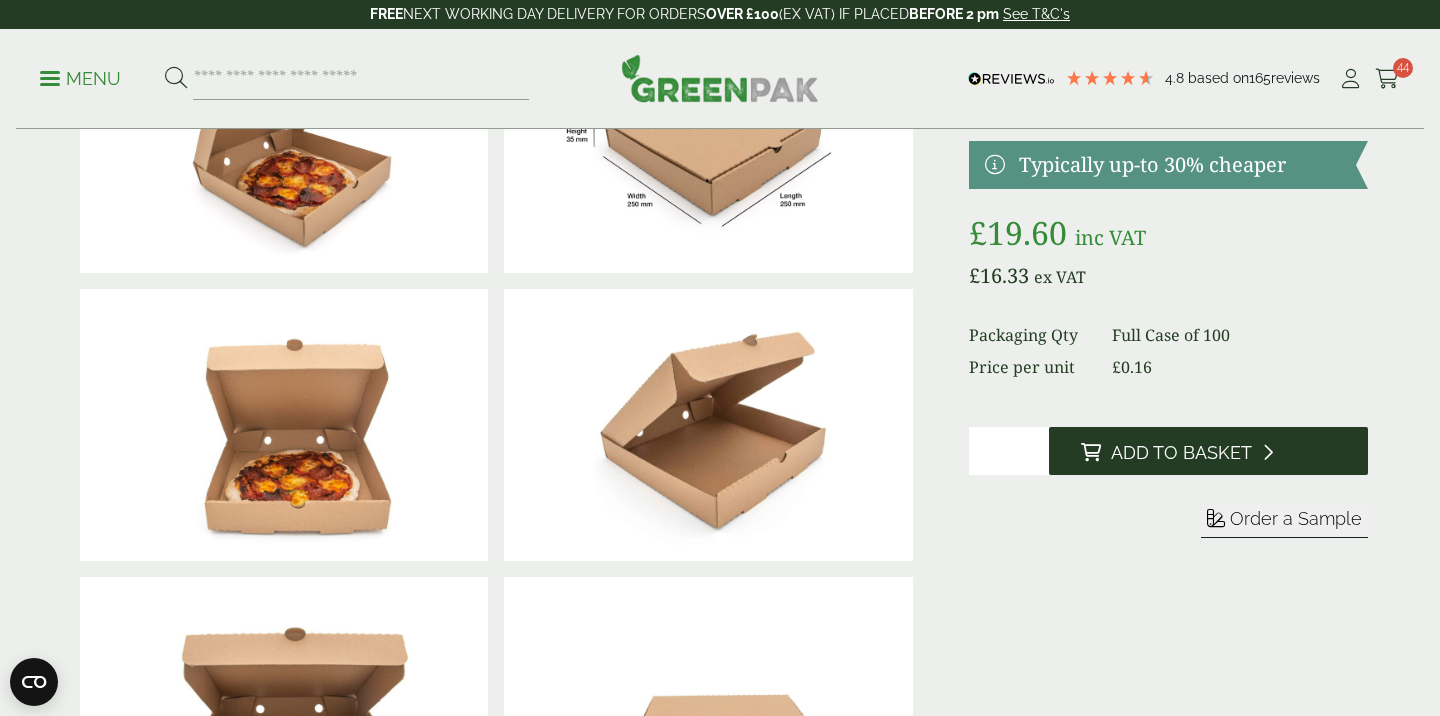 click on "Add to Basket" at bounding box center (1181, 453) 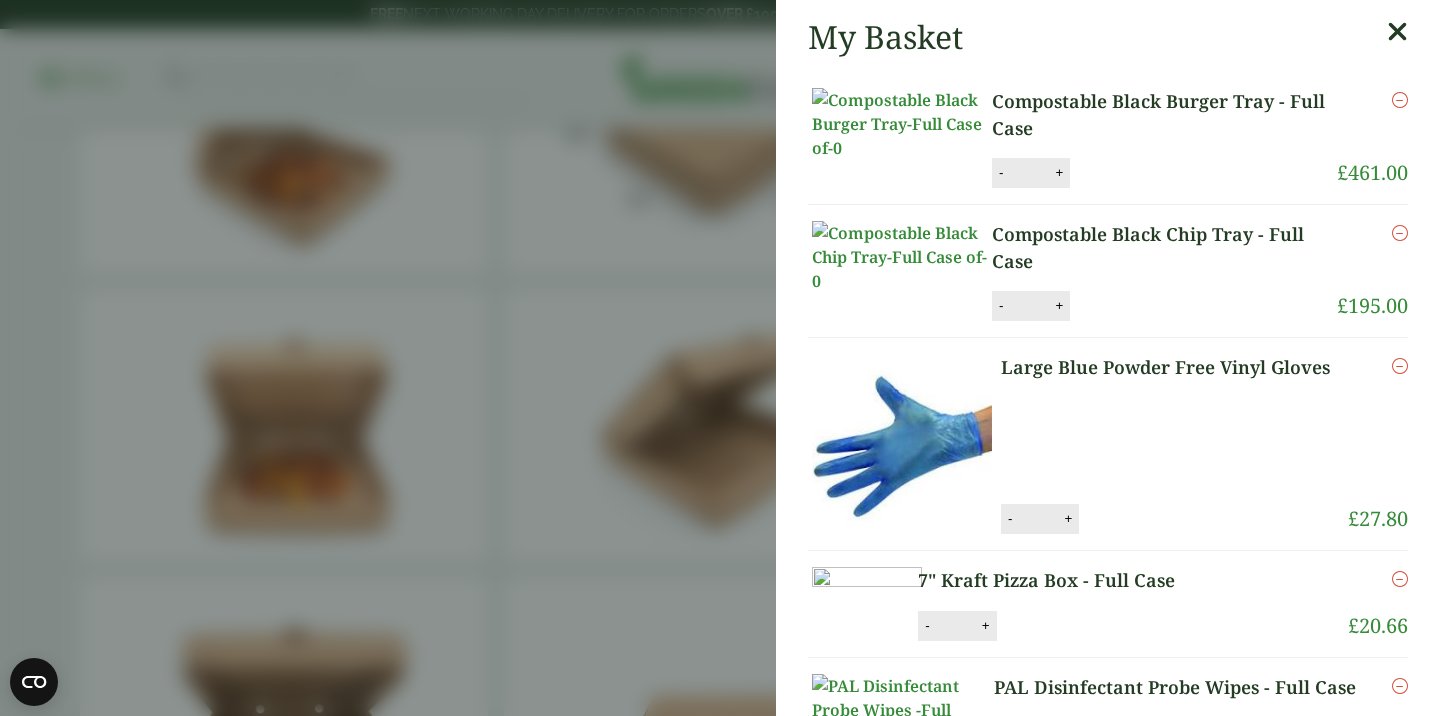 scroll, scrollTop: 0, scrollLeft: 0, axis: both 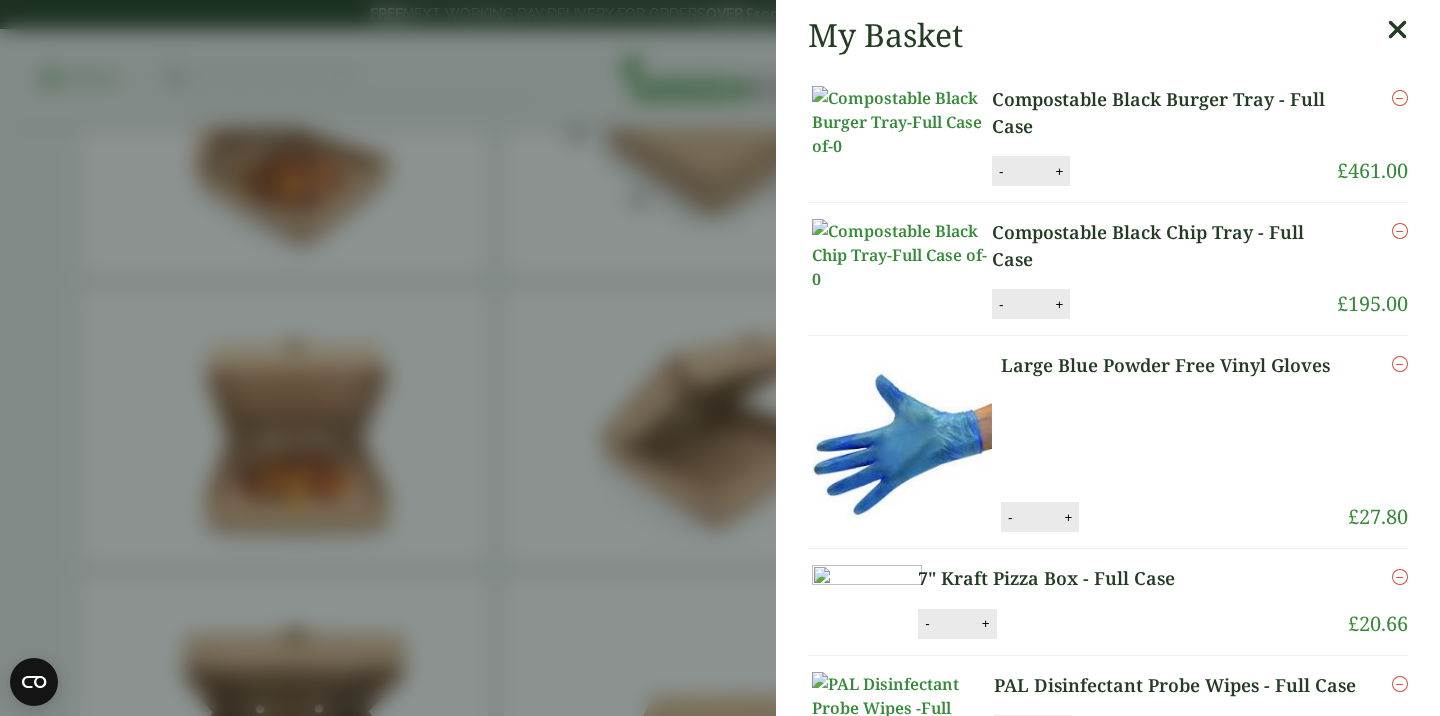 click at bounding box center [1397, 30] 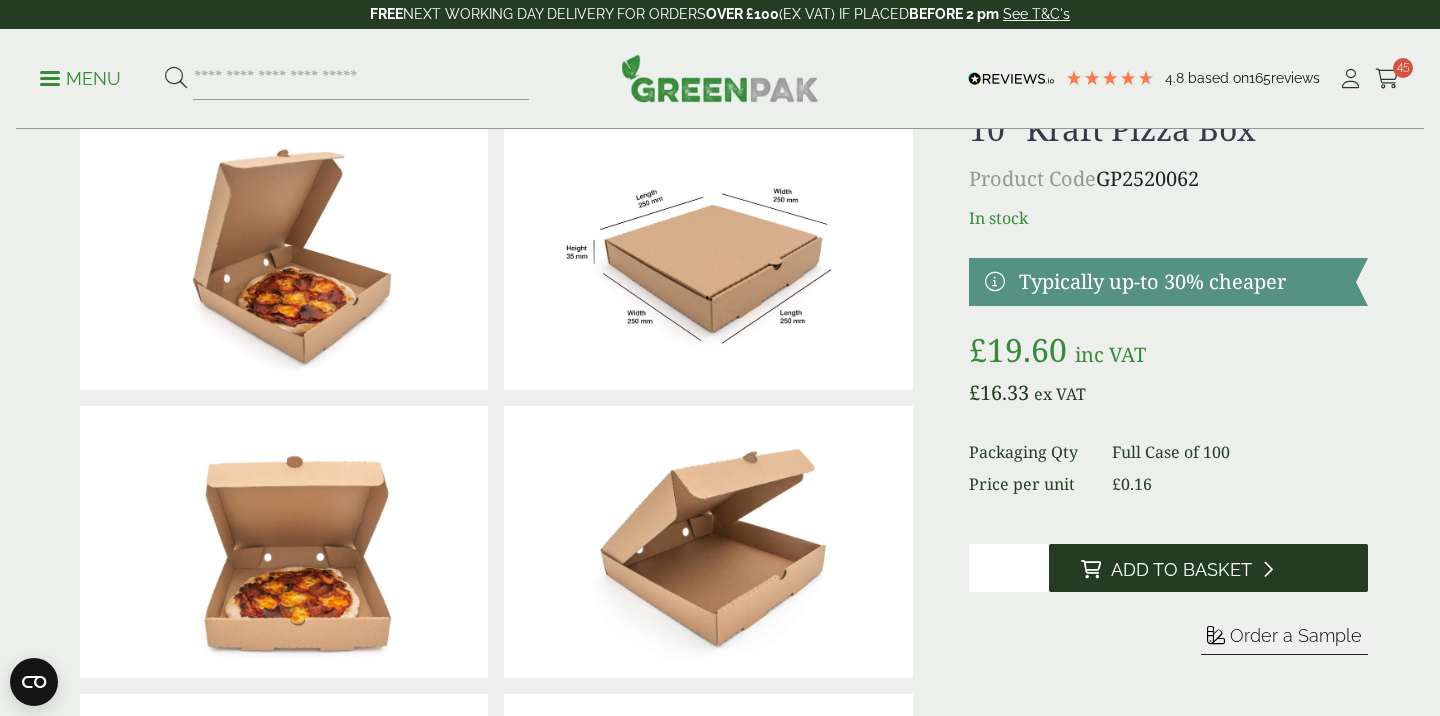 scroll, scrollTop: 0, scrollLeft: 0, axis: both 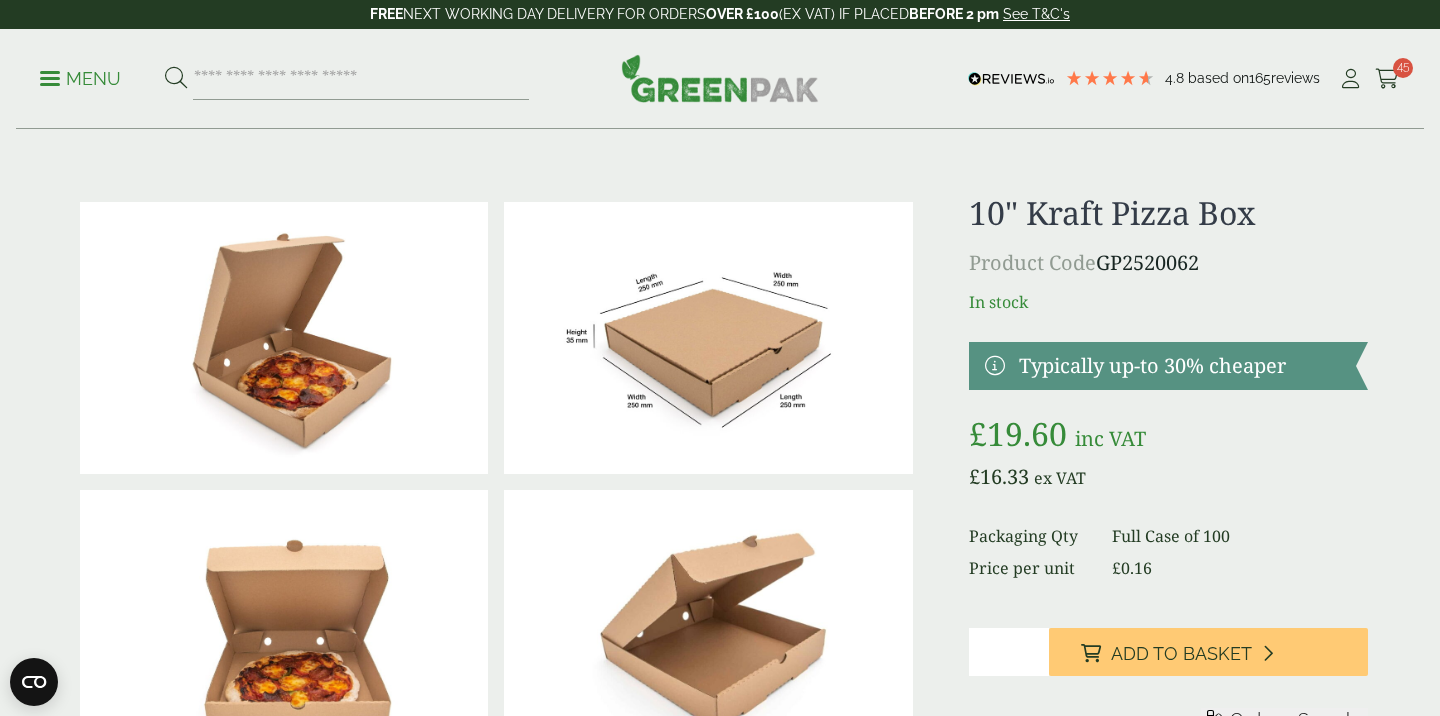 click on "Menu" at bounding box center [80, 79] 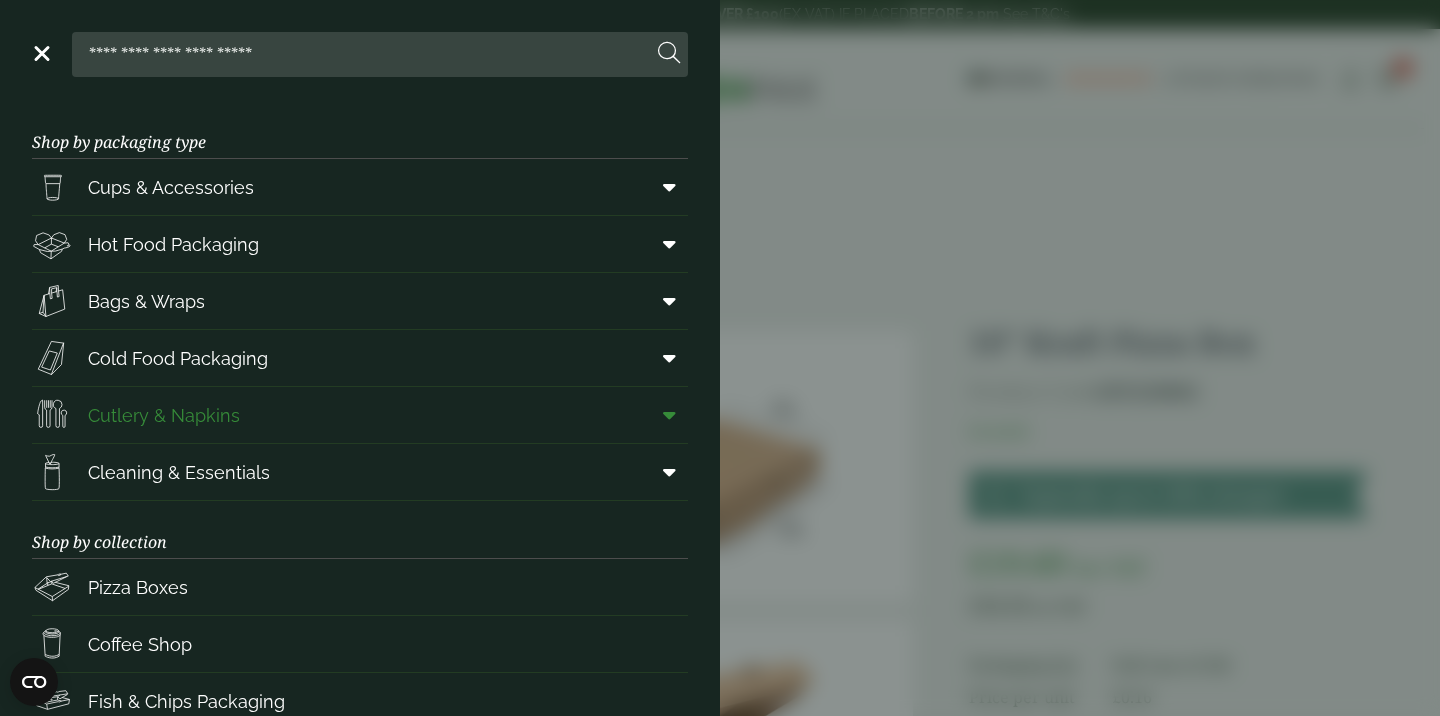 click on "Cutlery & Napkins" at bounding box center (360, 415) 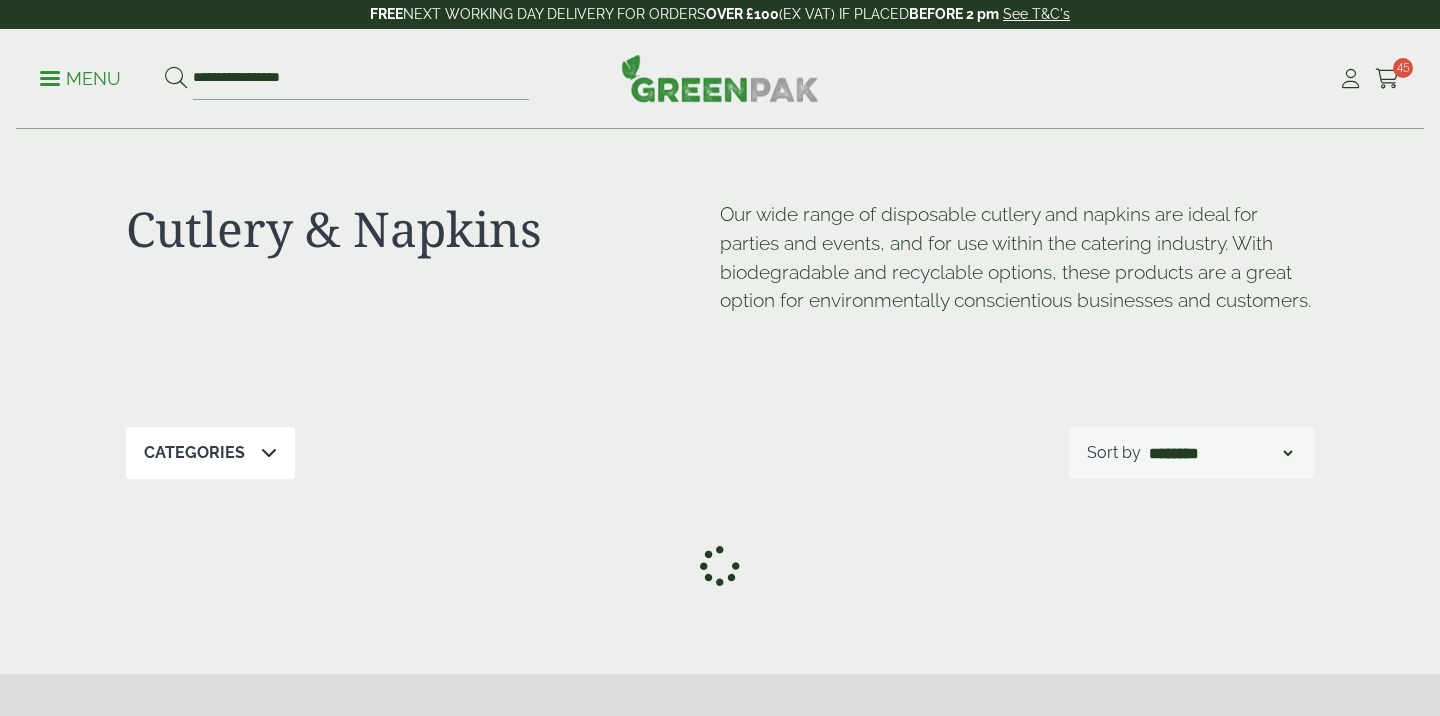scroll, scrollTop: 0, scrollLeft: 0, axis: both 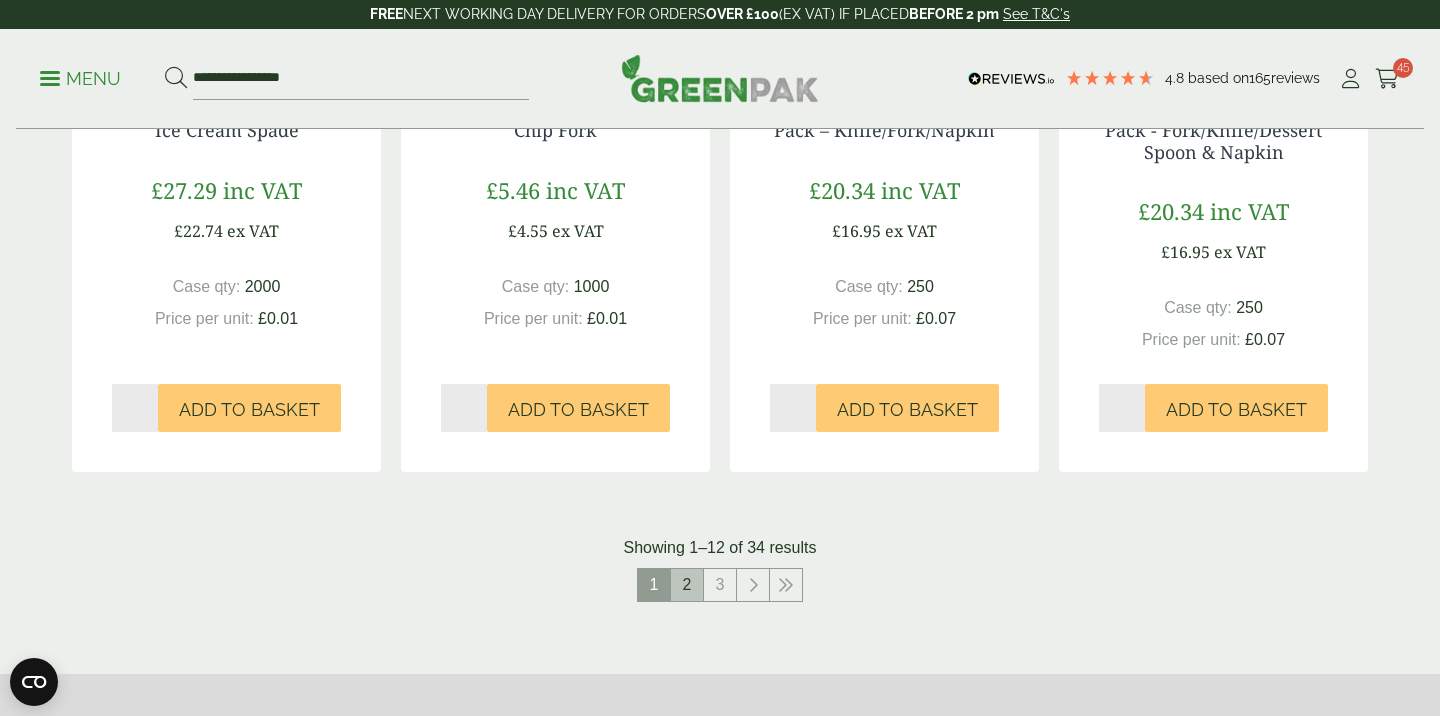 click on "2" at bounding box center [687, 585] 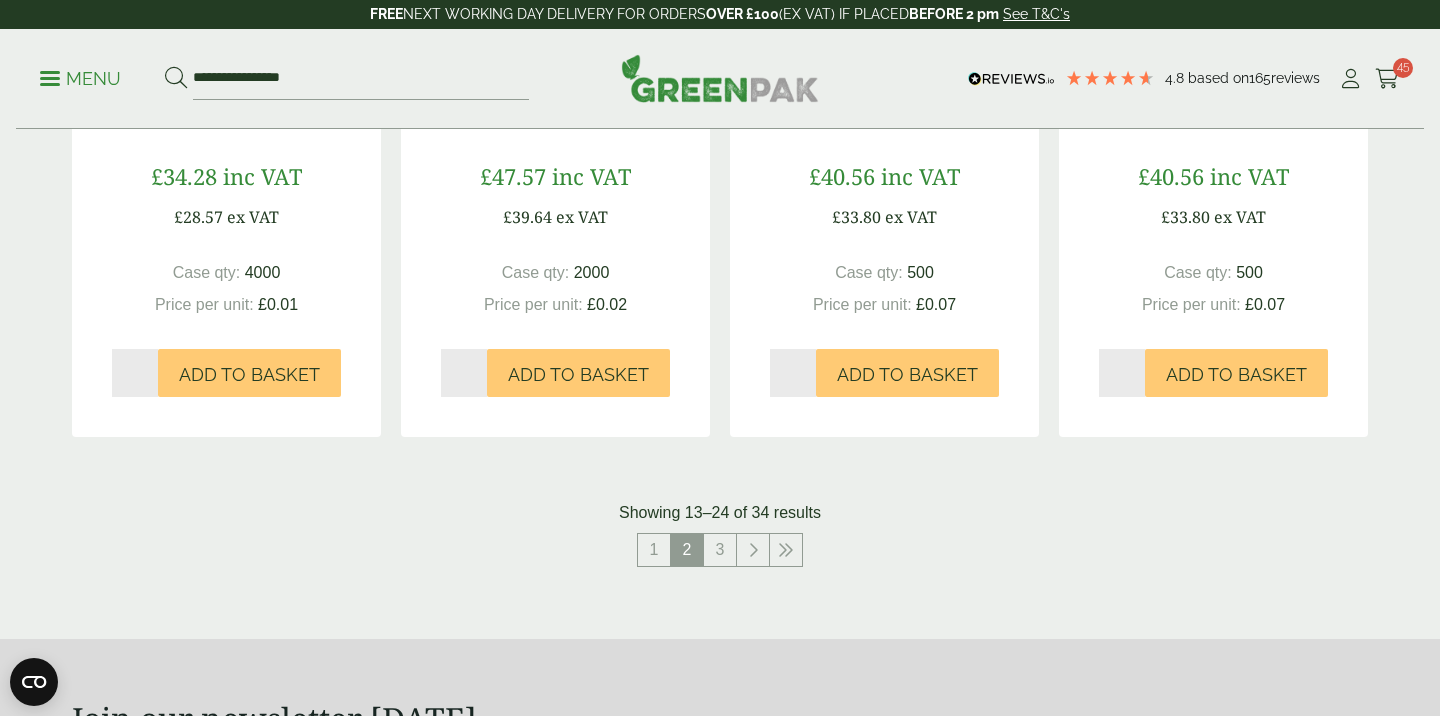 scroll, scrollTop: 2087, scrollLeft: 0, axis: vertical 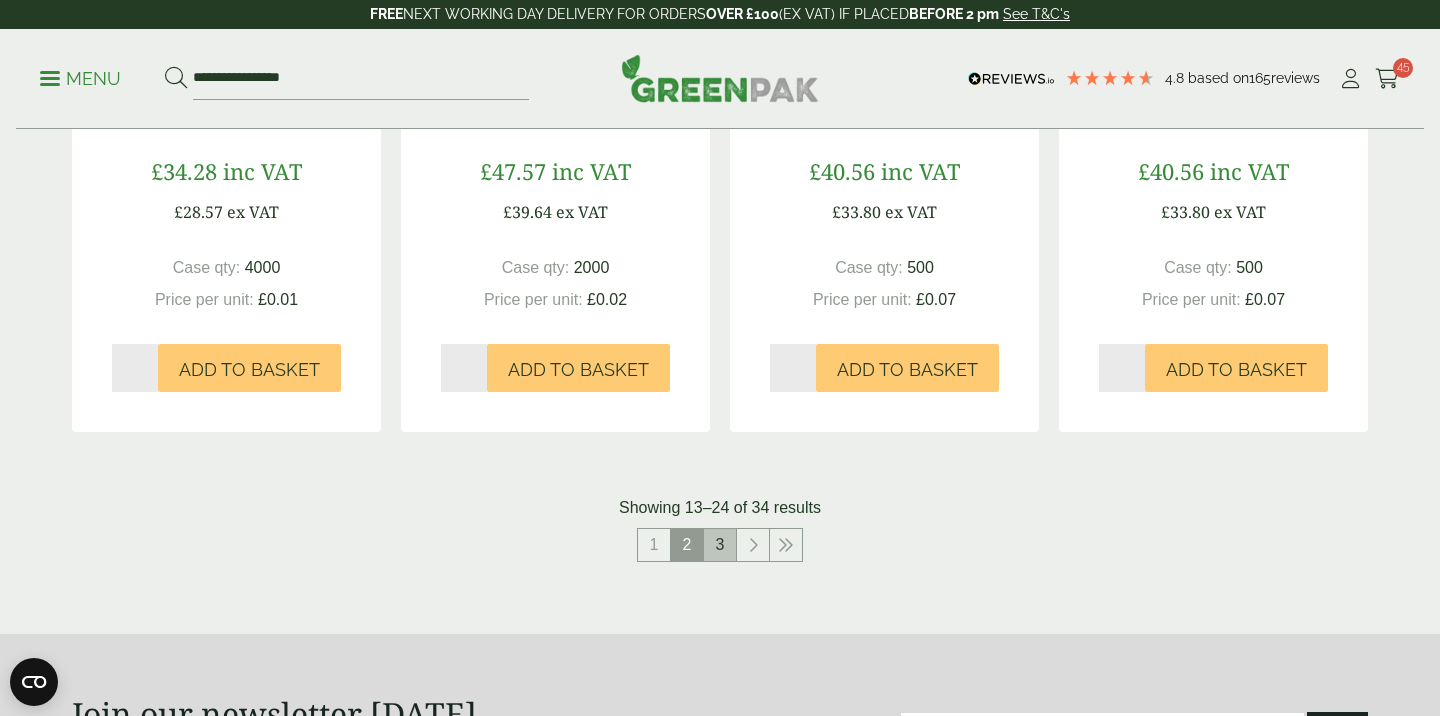 click on "3" at bounding box center [720, 545] 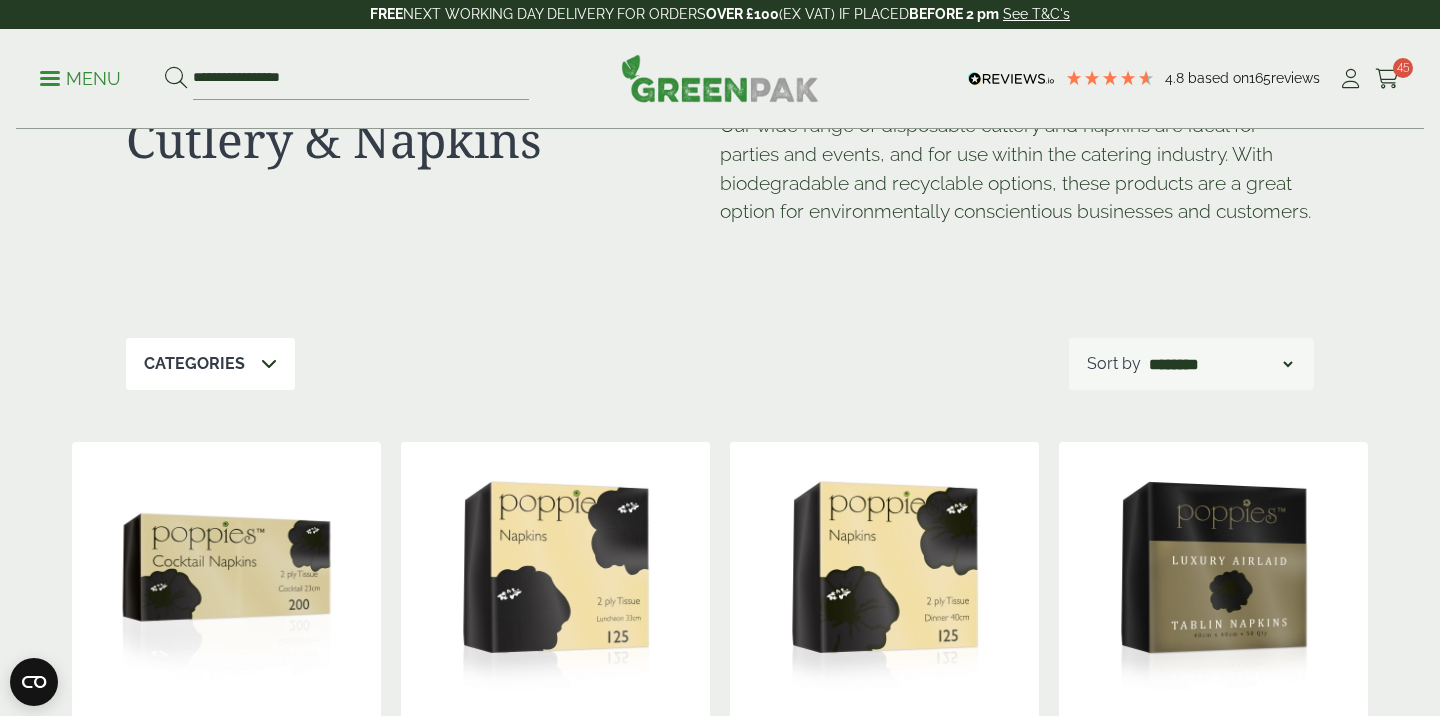 scroll, scrollTop: 0, scrollLeft: 0, axis: both 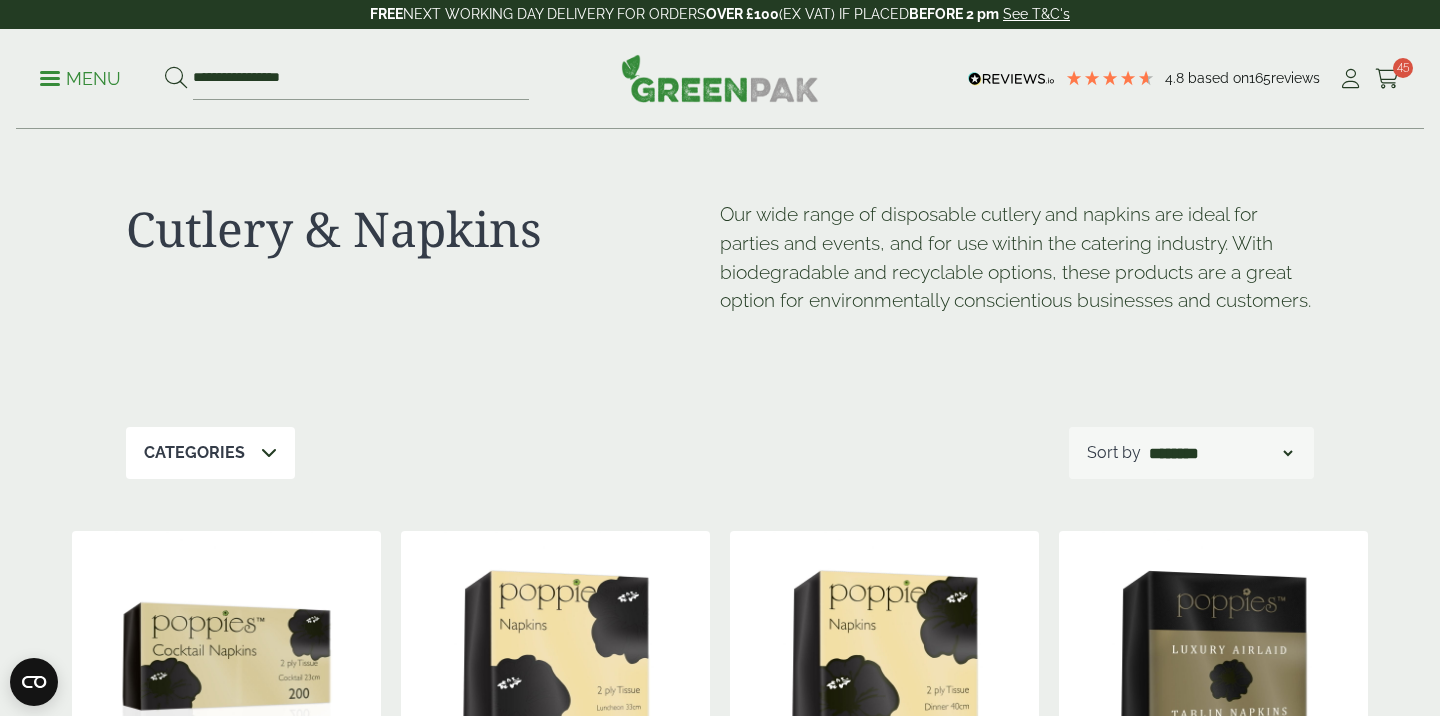 click at bounding box center [50, 78] 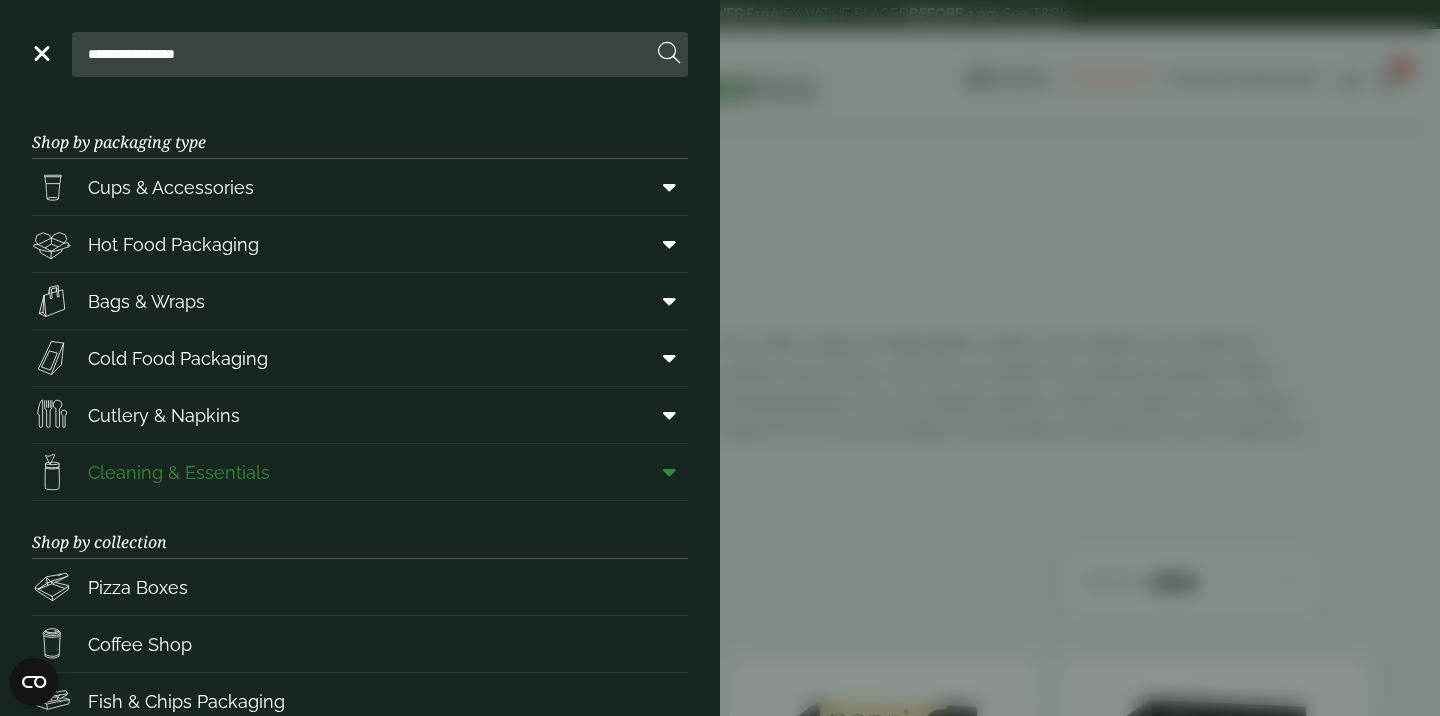 click on "Cleaning & Essentials" at bounding box center (360, 472) 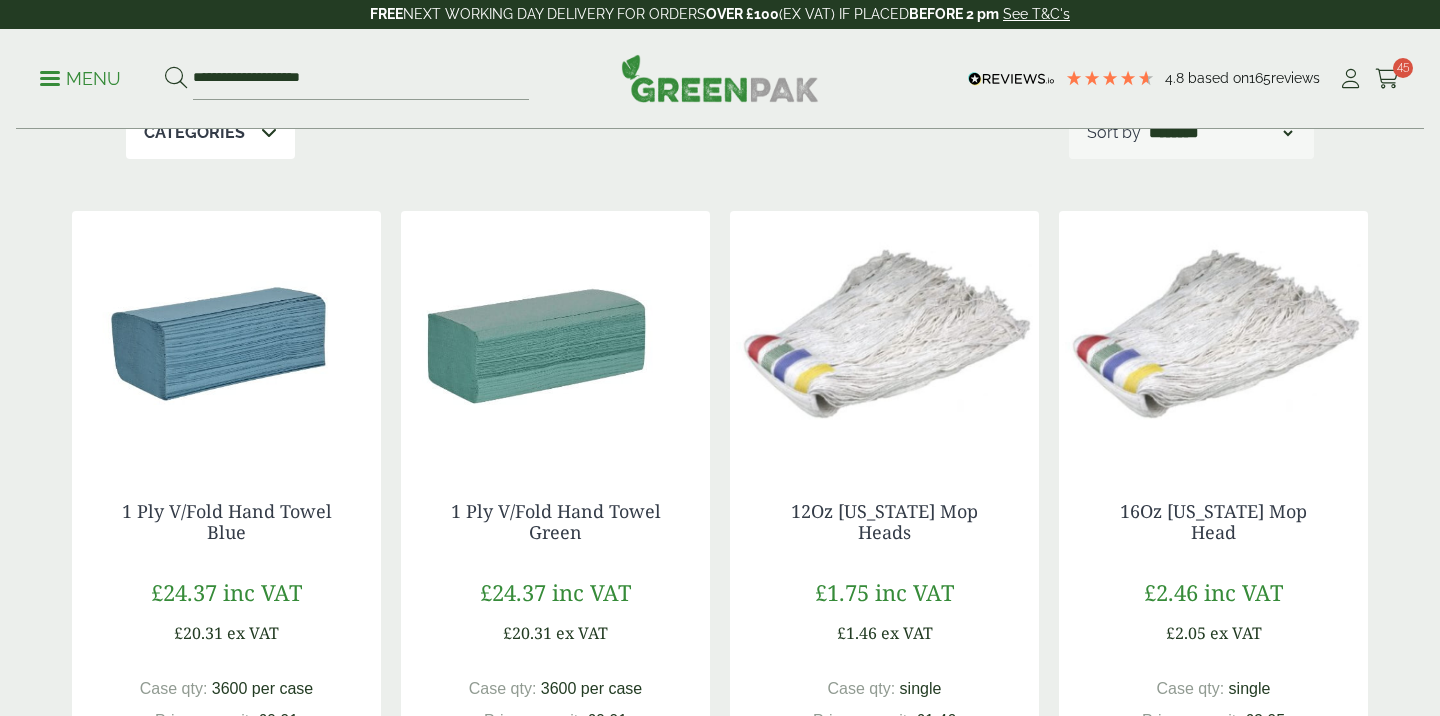 scroll, scrollTop: 381, scrollLeft: 0, axis: vertical 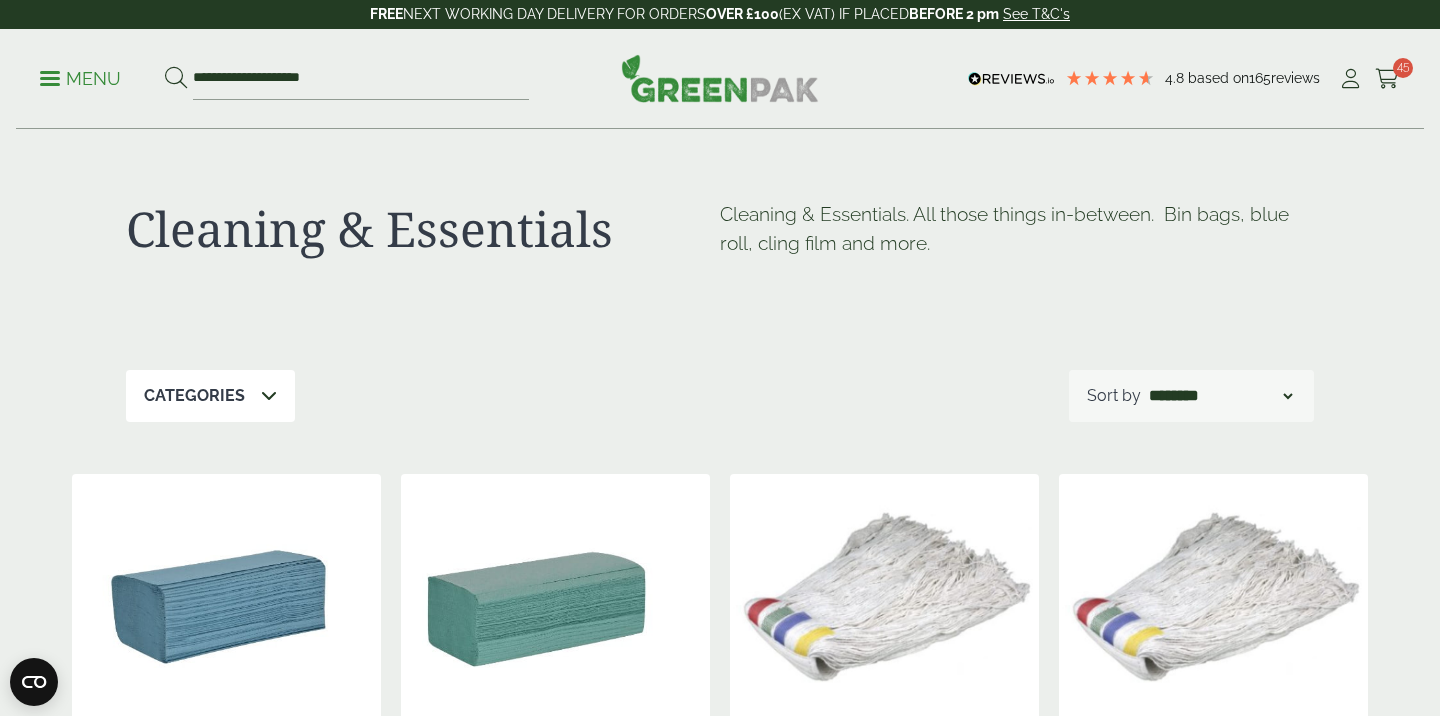 click on "**********" at bounding box center (1221, 396) 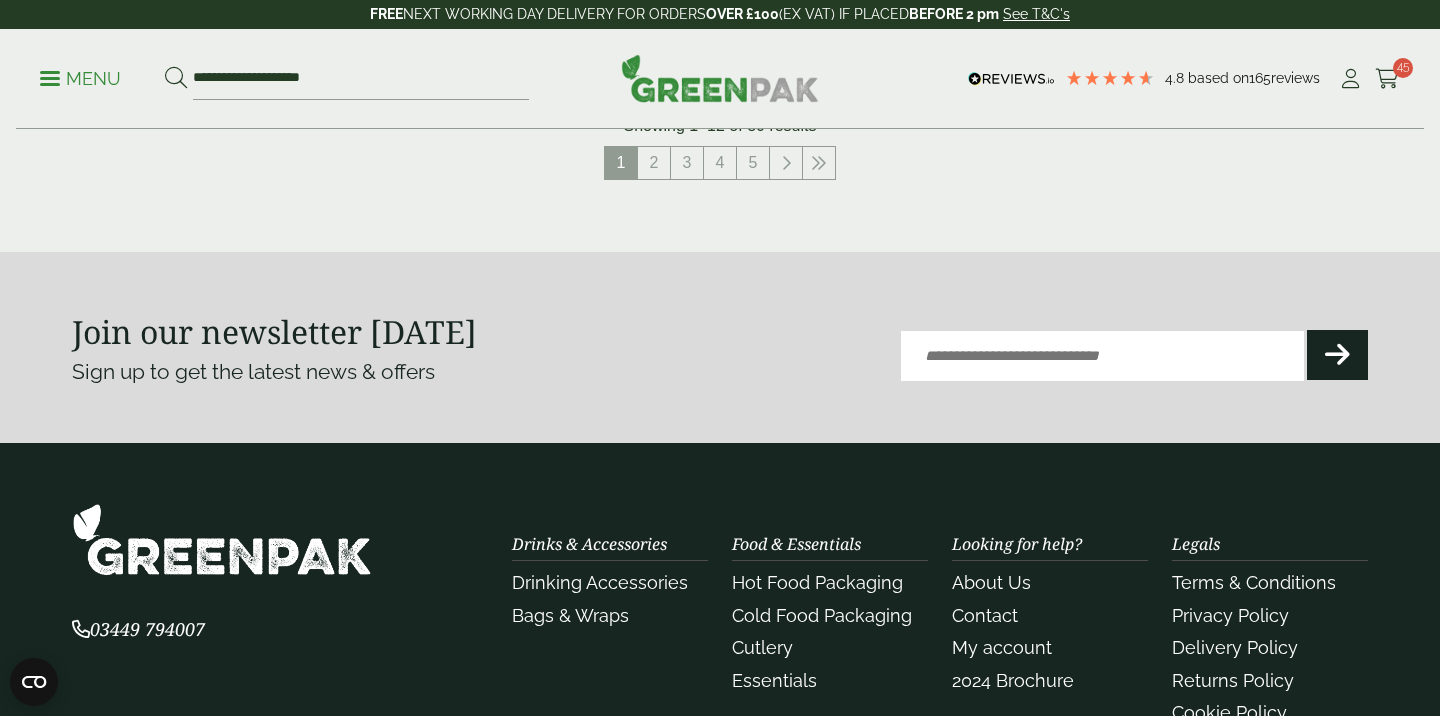 scroll, scrollTop: 2394, scrollLeft: 0, axis: vertical 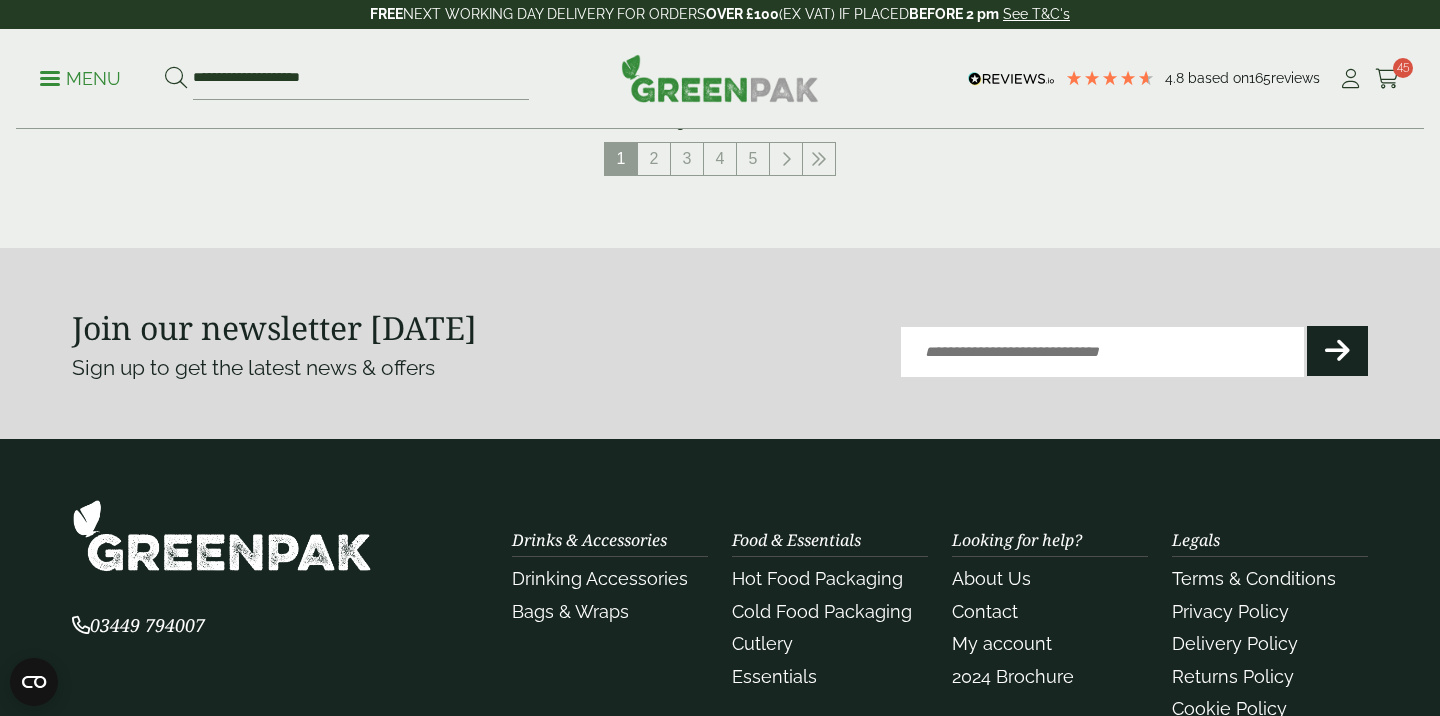 click on "Menu" at bounding box center [80, 79] 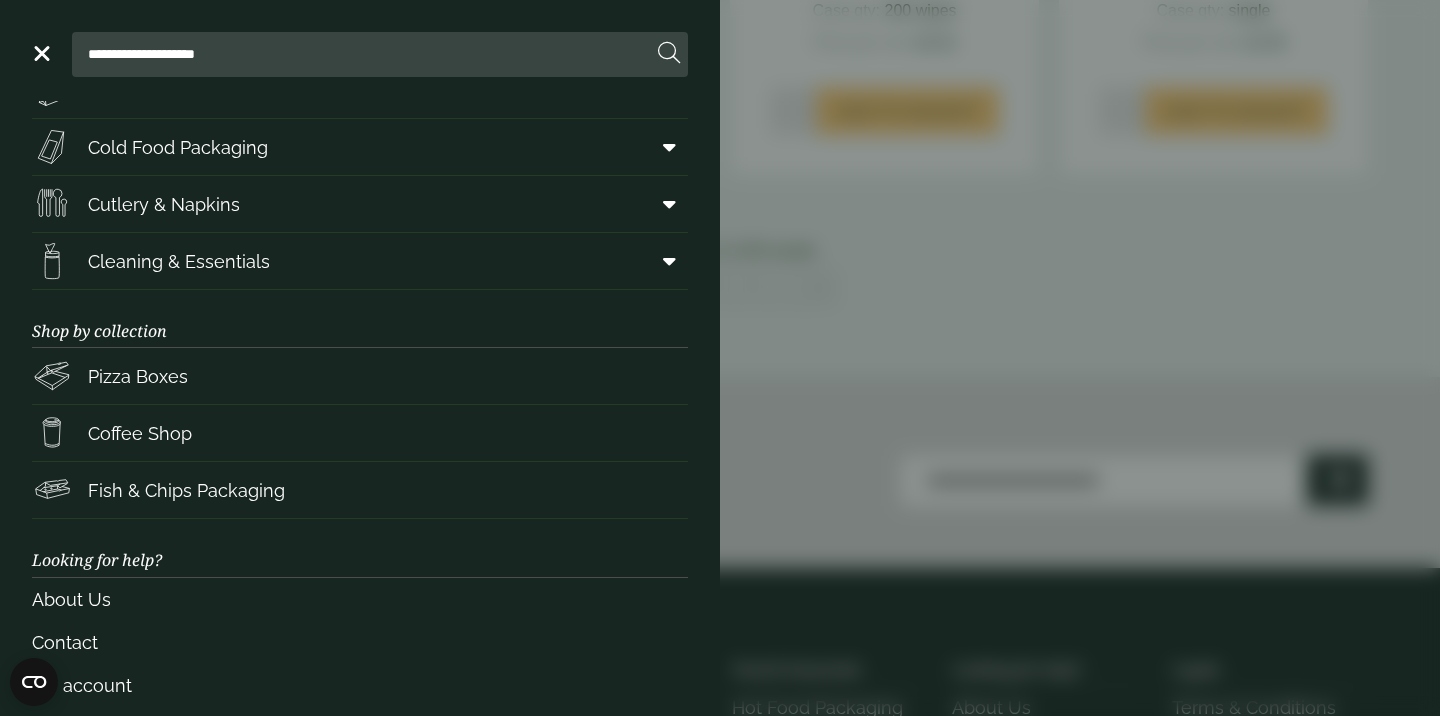 scroll, scrollTop: 276, scrollLeft: 0, axis: vertical 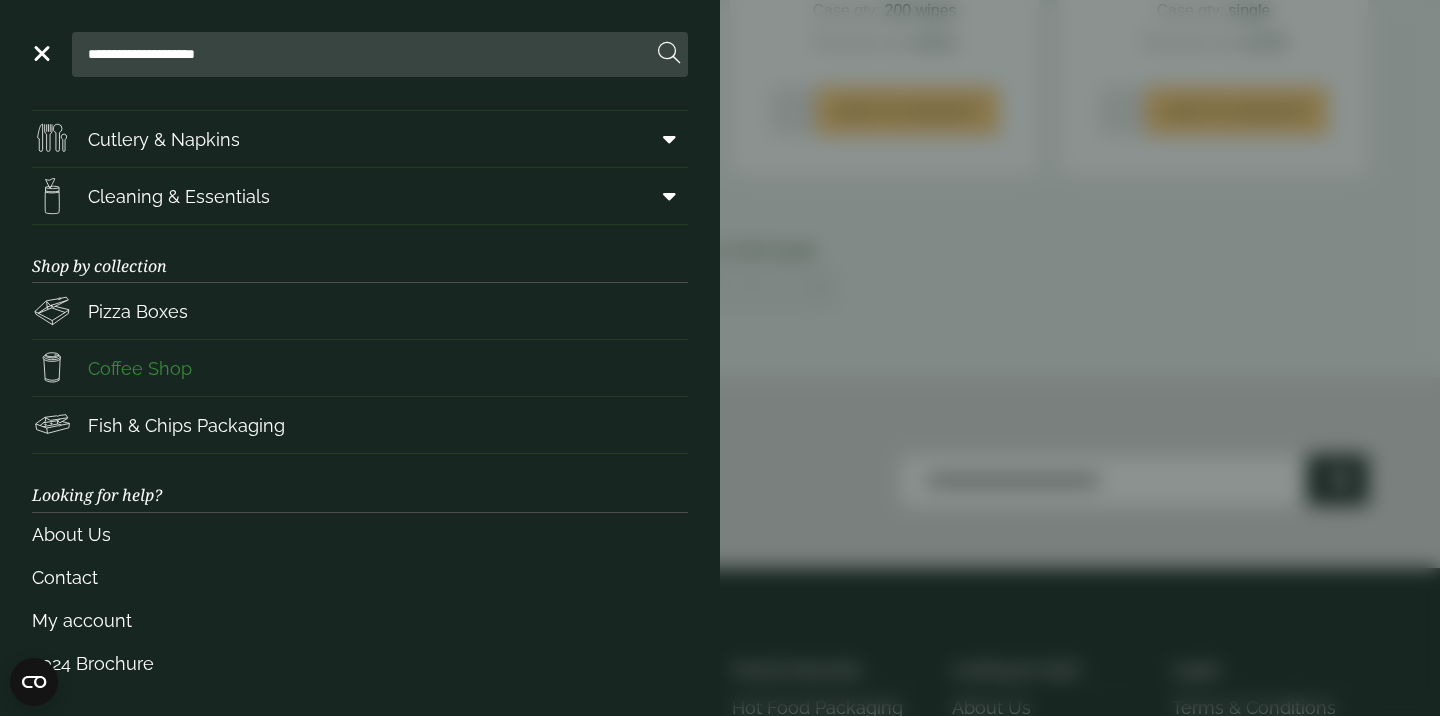 click on "Coffee Shop" at bounding box center [360, 368] 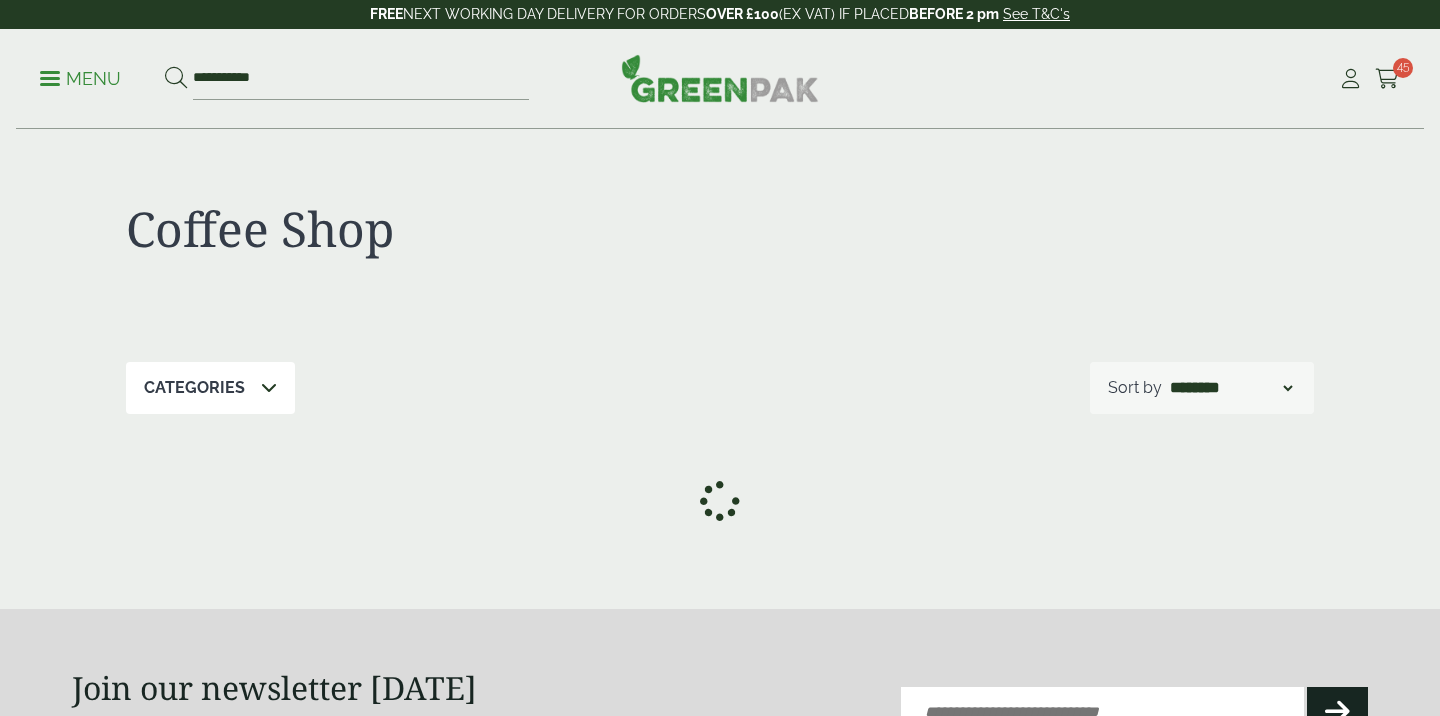 scroll, scrollTop: 0, scrollLeft: 0, axis: both 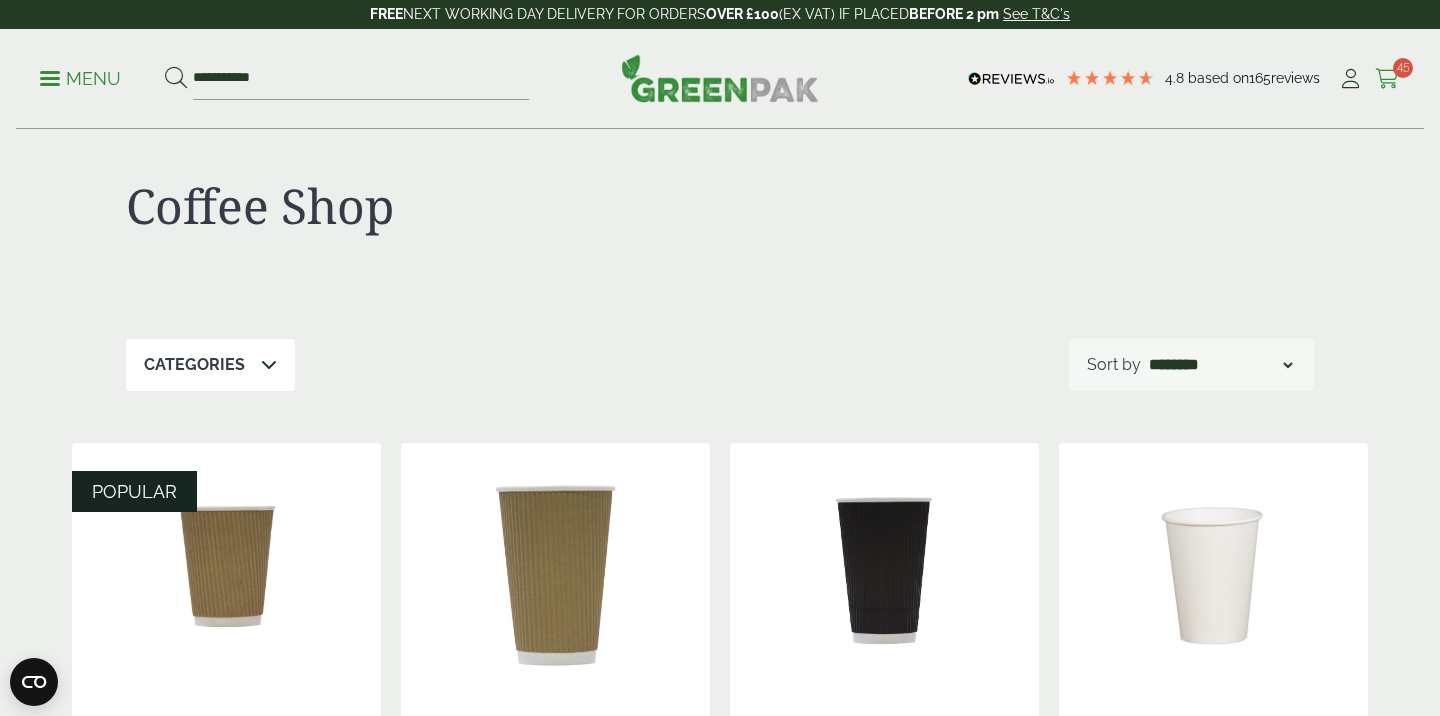 click at bounding box center (1387, 79) 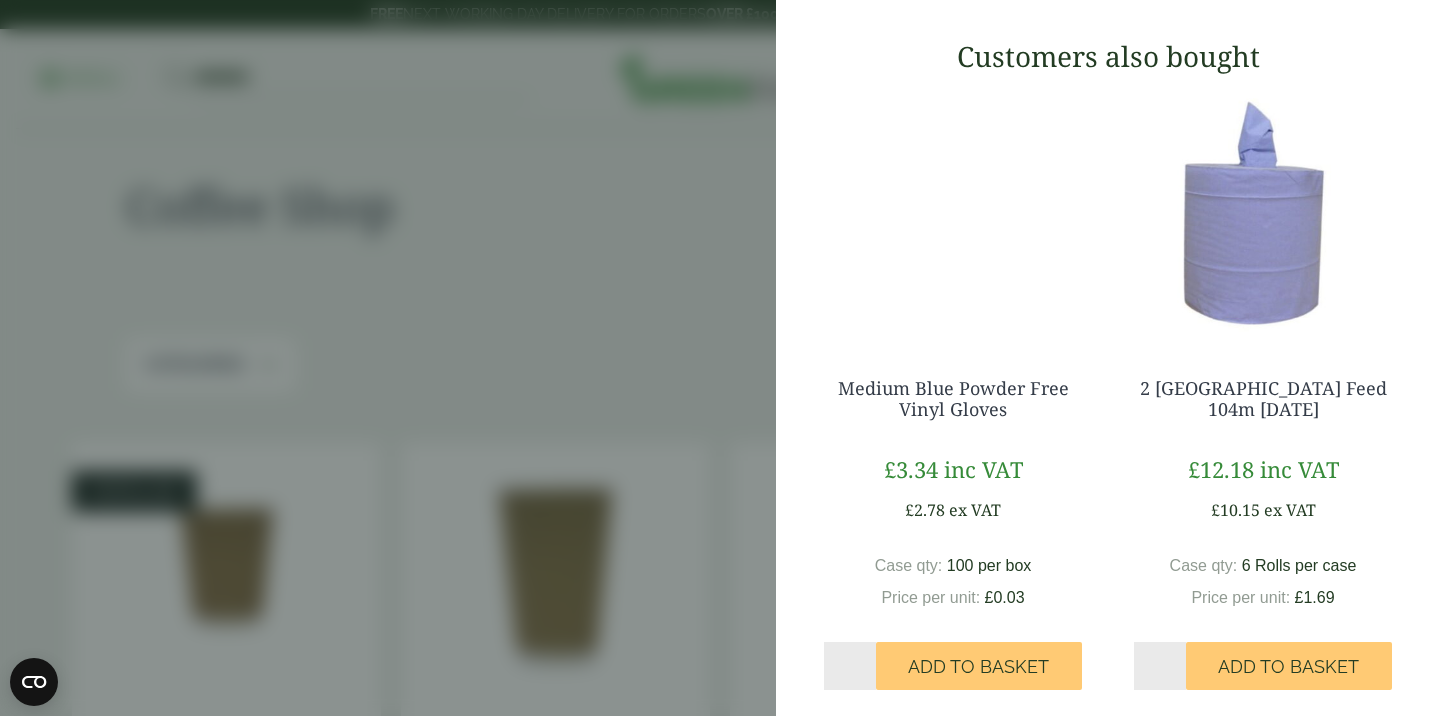 scroll, scrollTop: 1251, scrollLeft: 0, axis: vertical 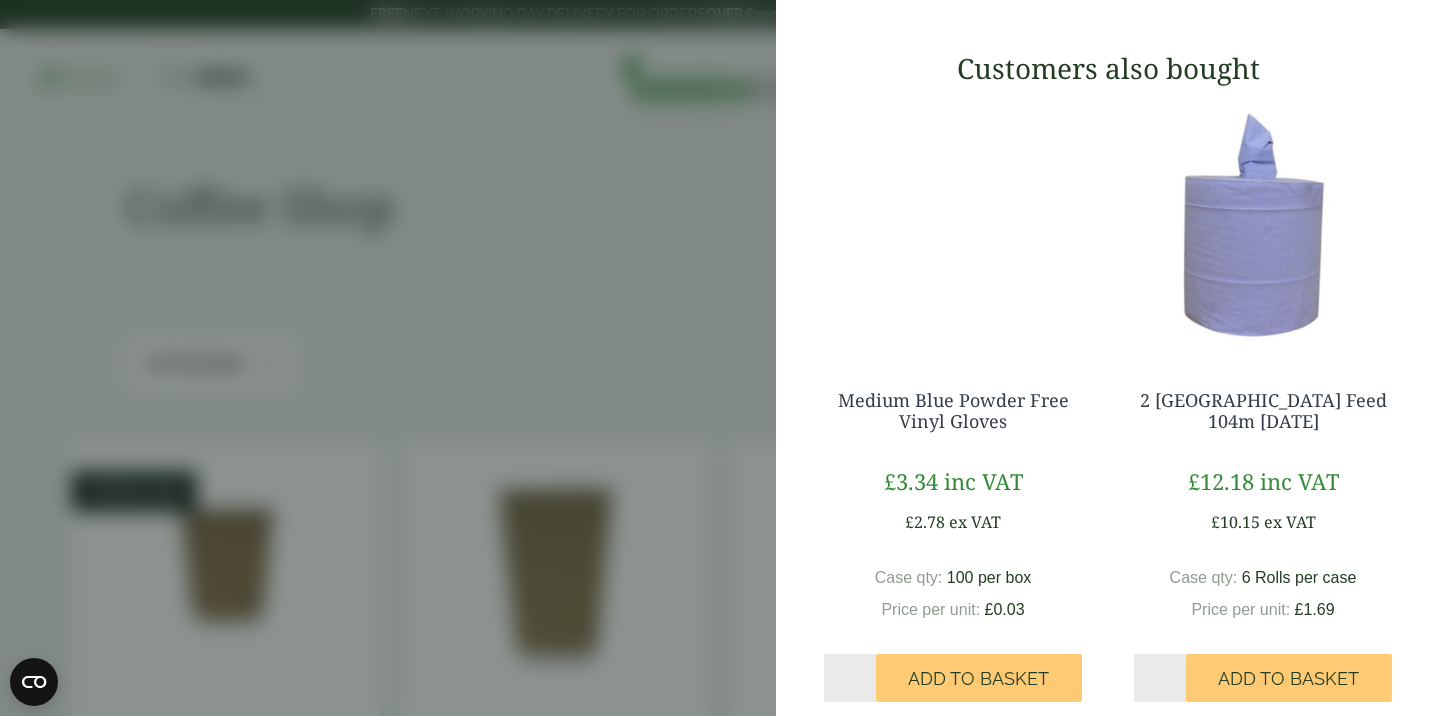 click on "Proceed to Checkout" at bounding box center [1098, -32] 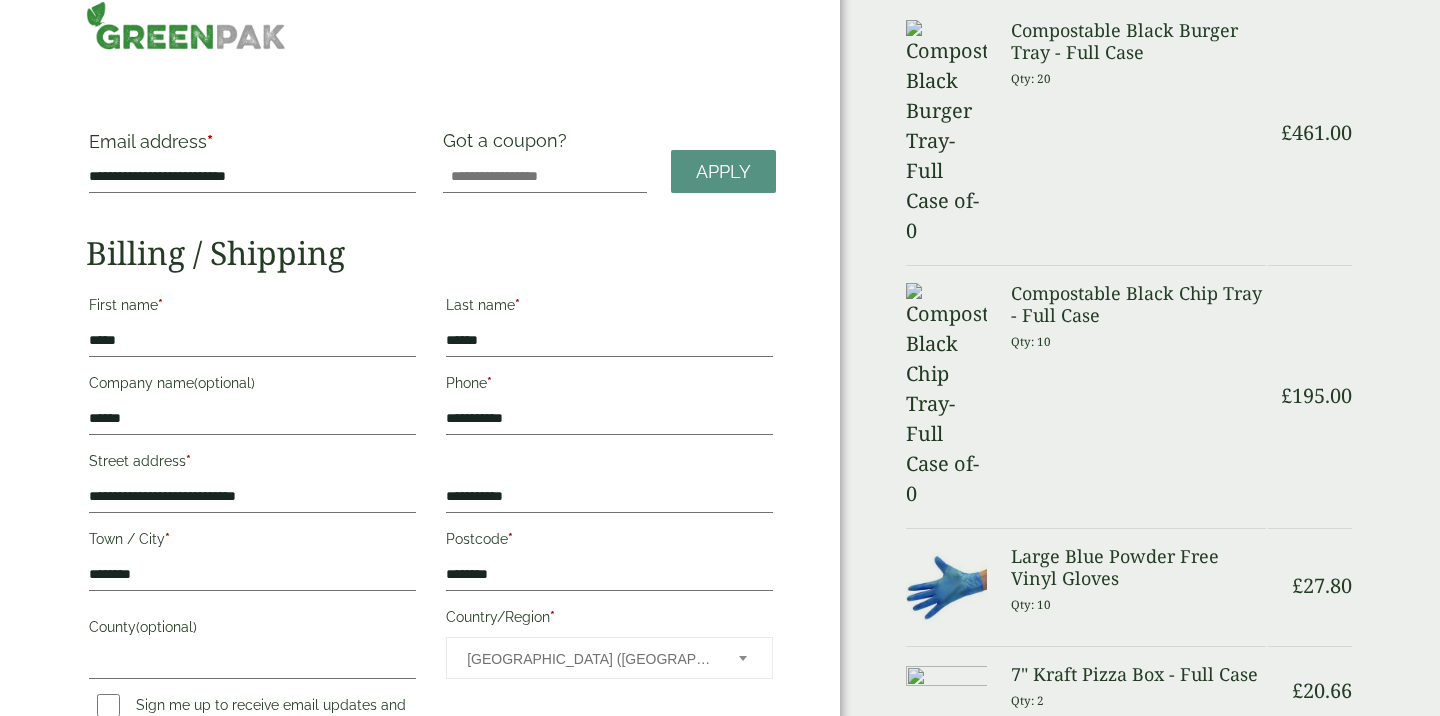scroll, scrollTop: 31, scrollLeft: 0, axis: vertical 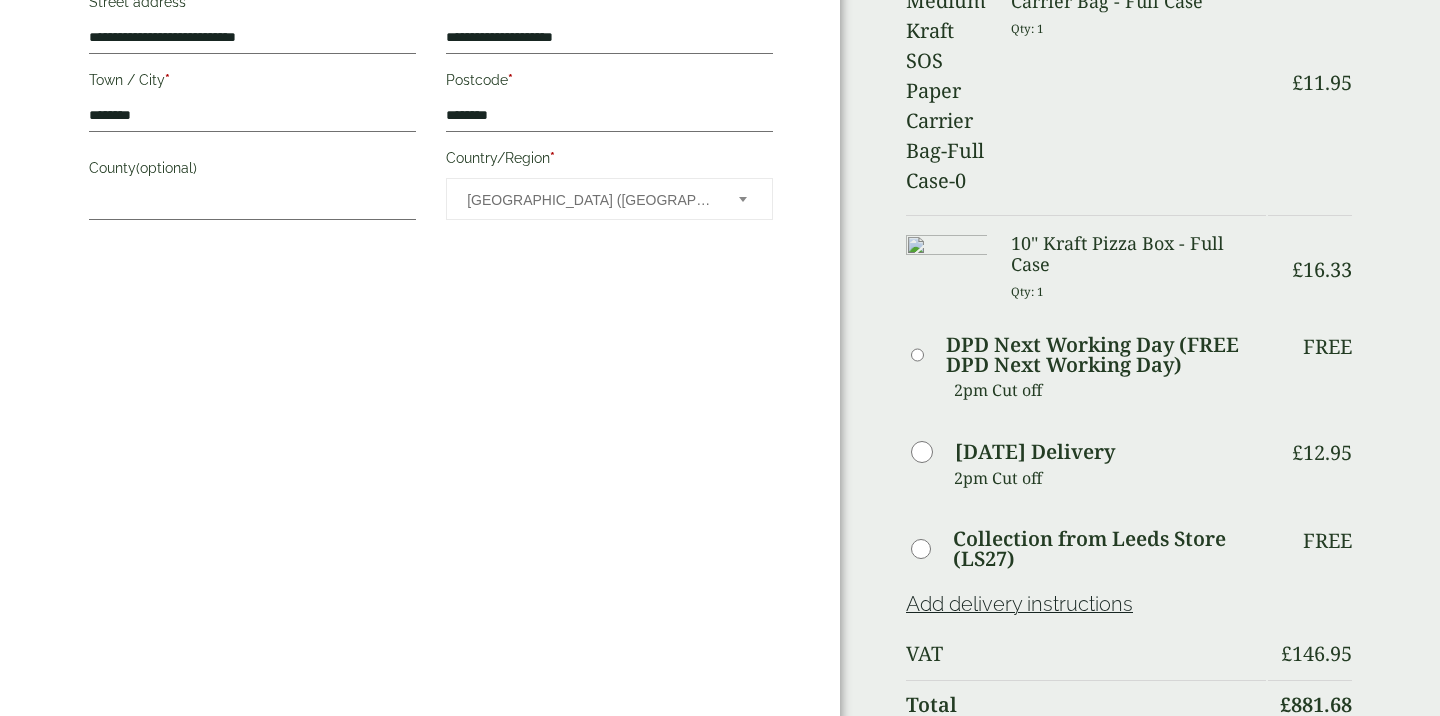 click on "Place order" at bounding box center [1129, 1085] 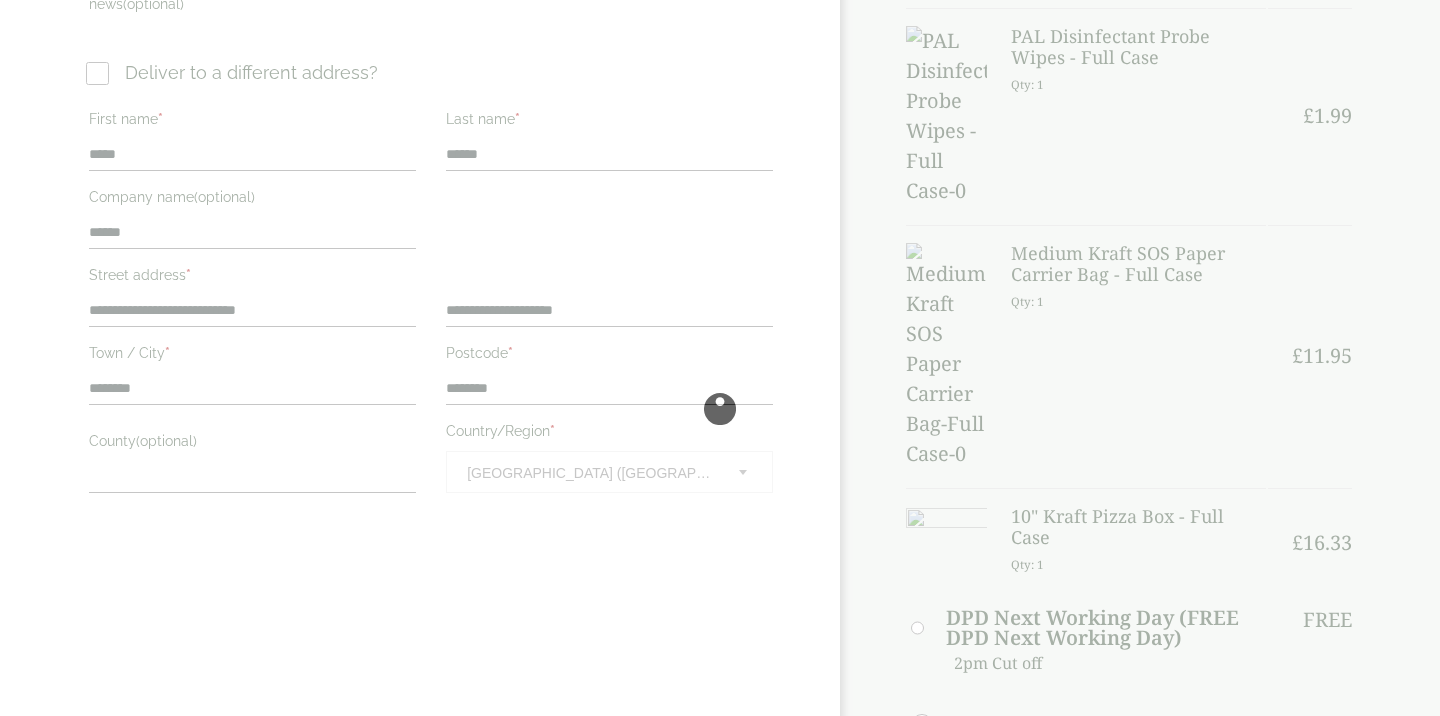 scroll, scrollTop: 764, scrollLeft: 0, axis: vertical 